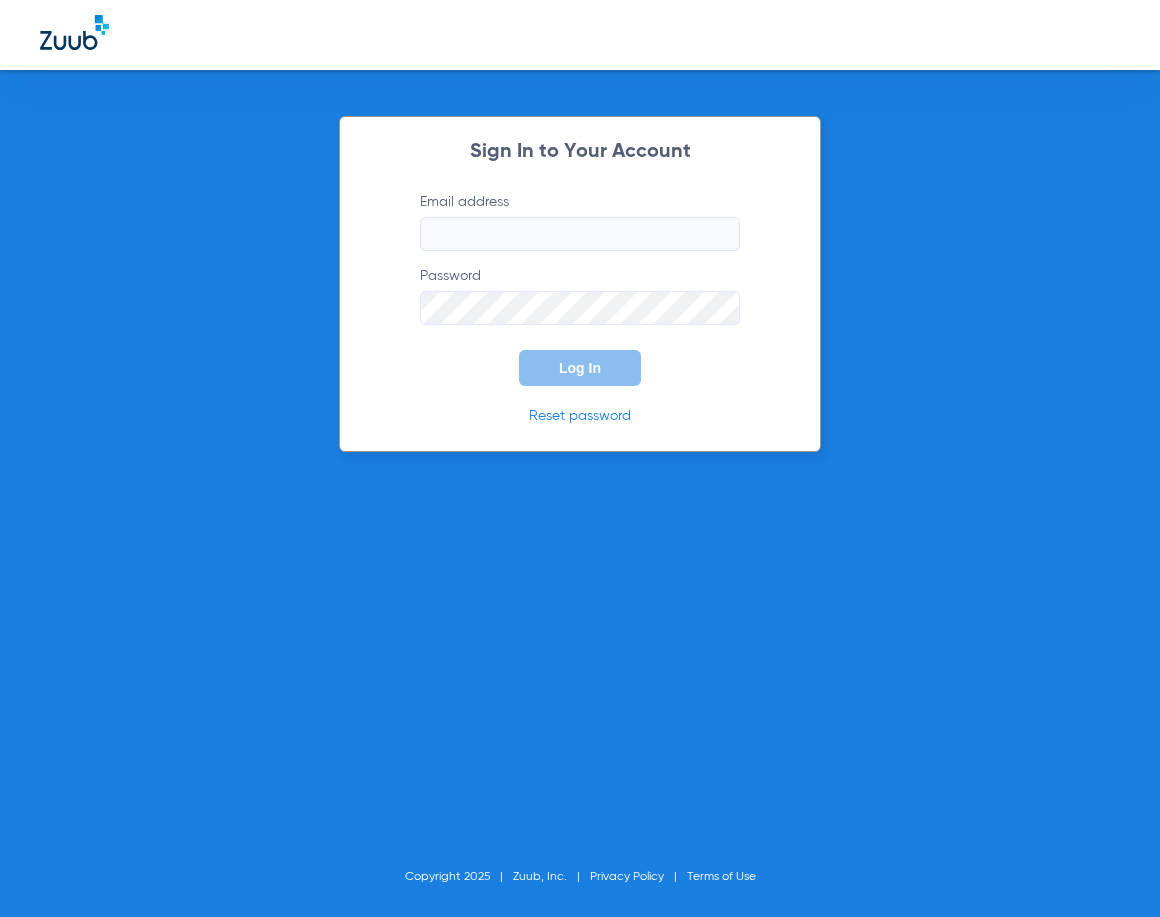 scroll, scrollTop: 0, scrollLeft: 0, axis: both 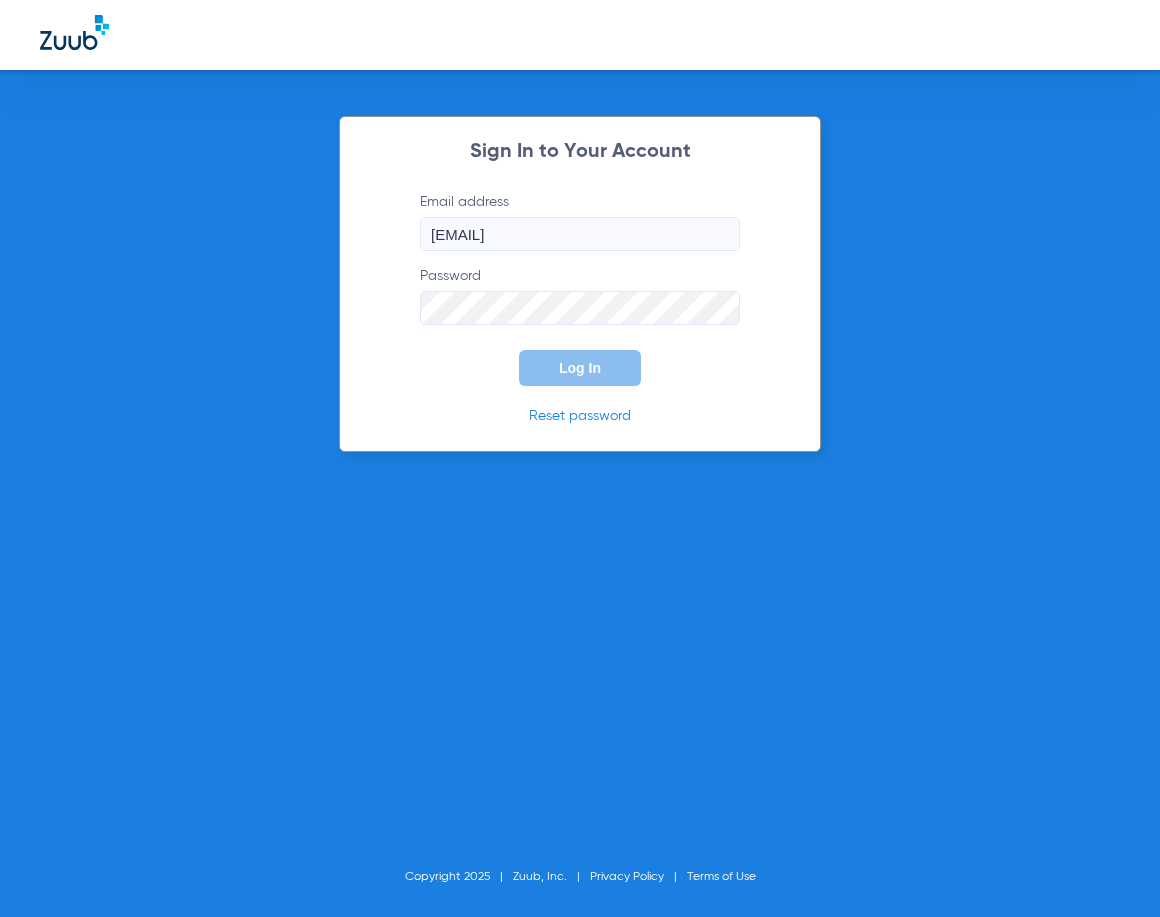 click on "Log In" 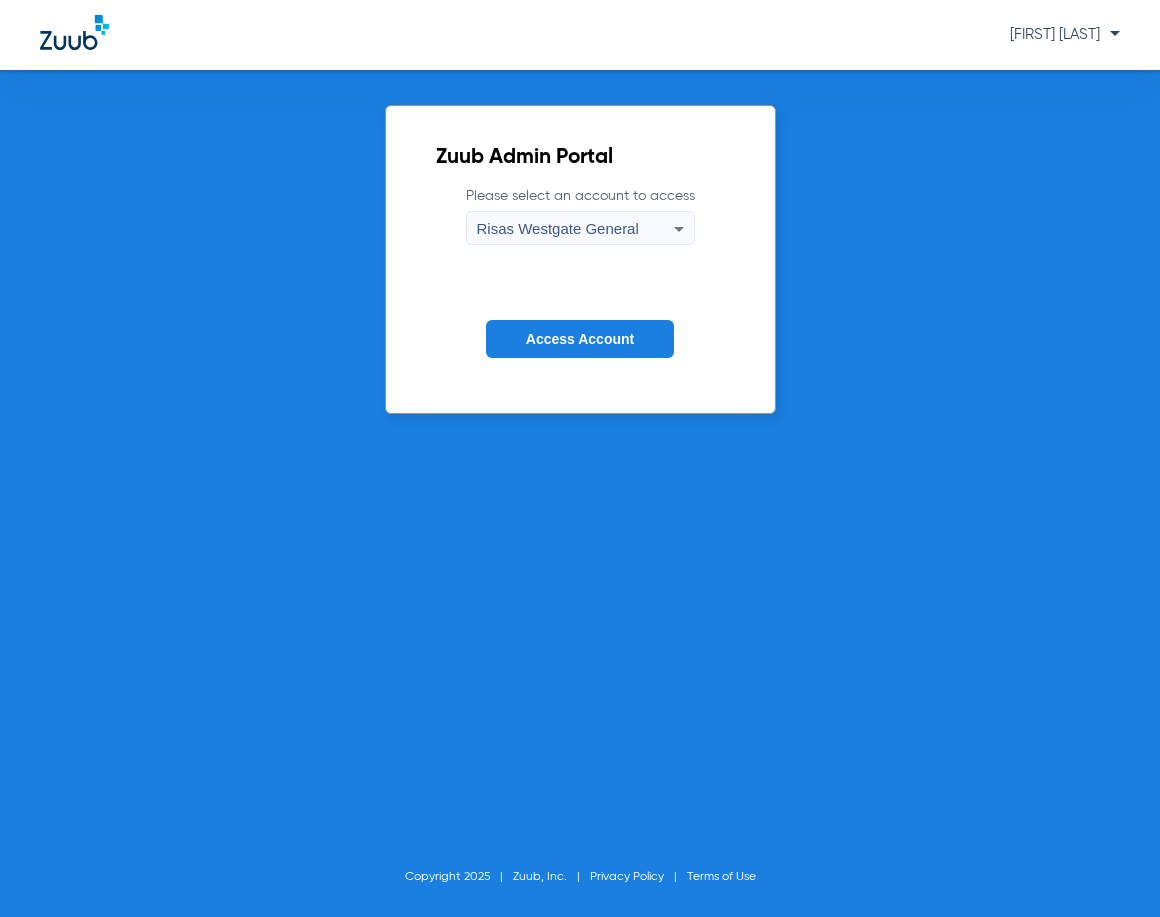 click on "Risas Westgate General" at bounding box center [558, 228] 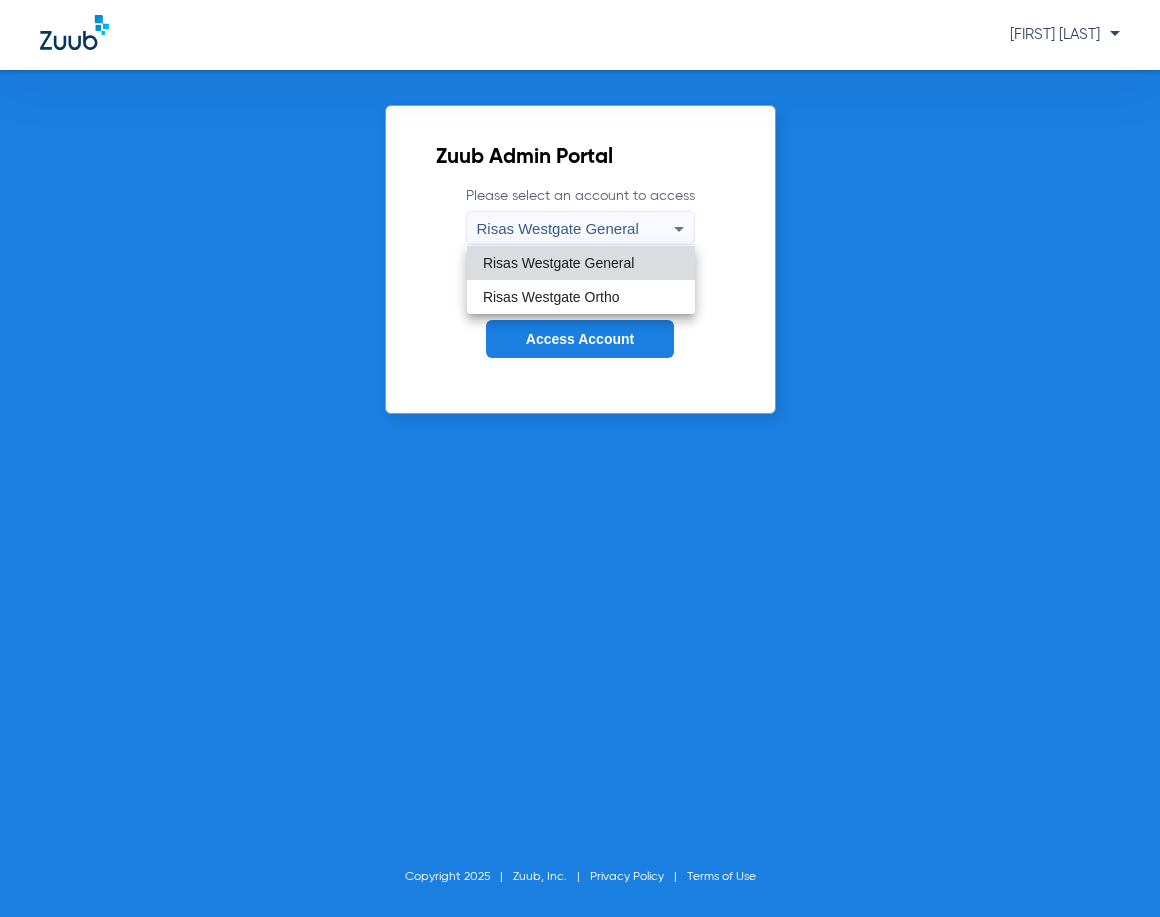 click at bounding box center [580, 458] 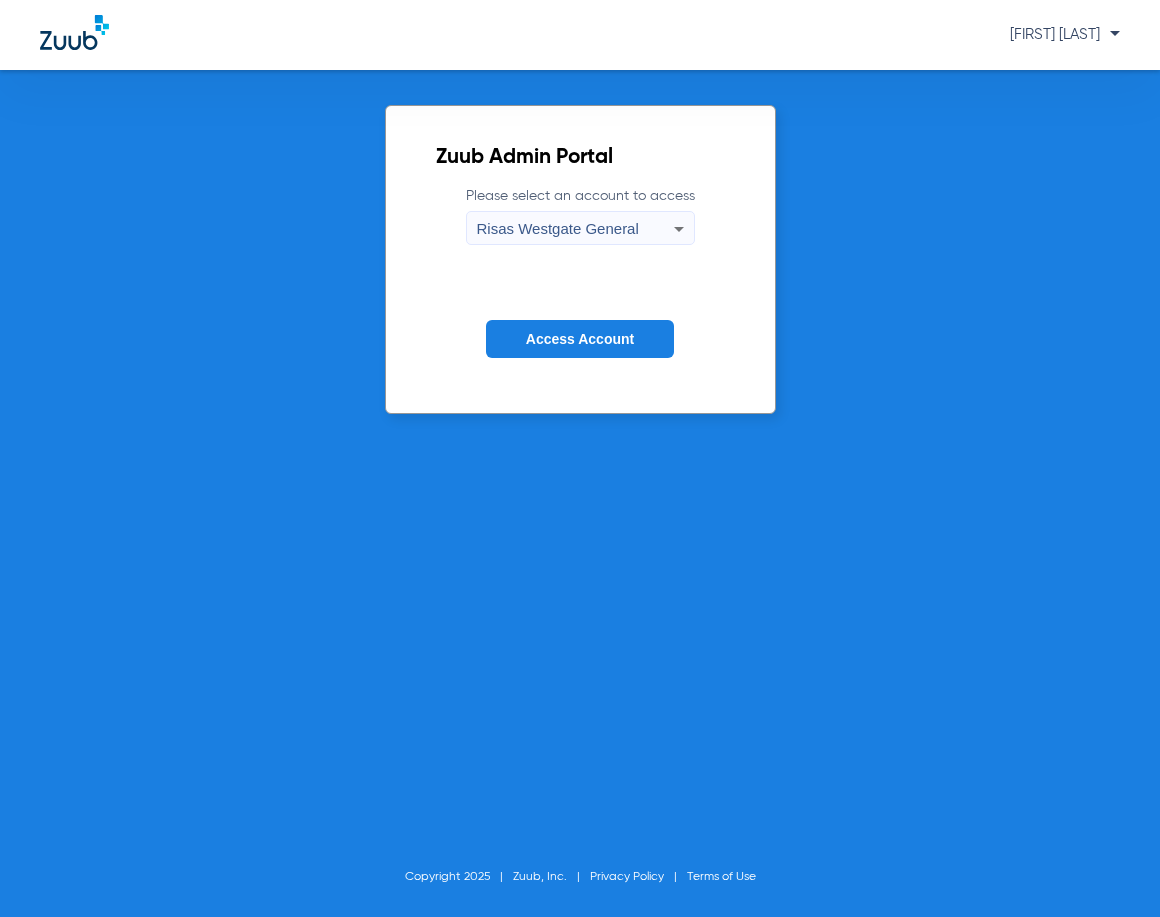 click on "Access Account" 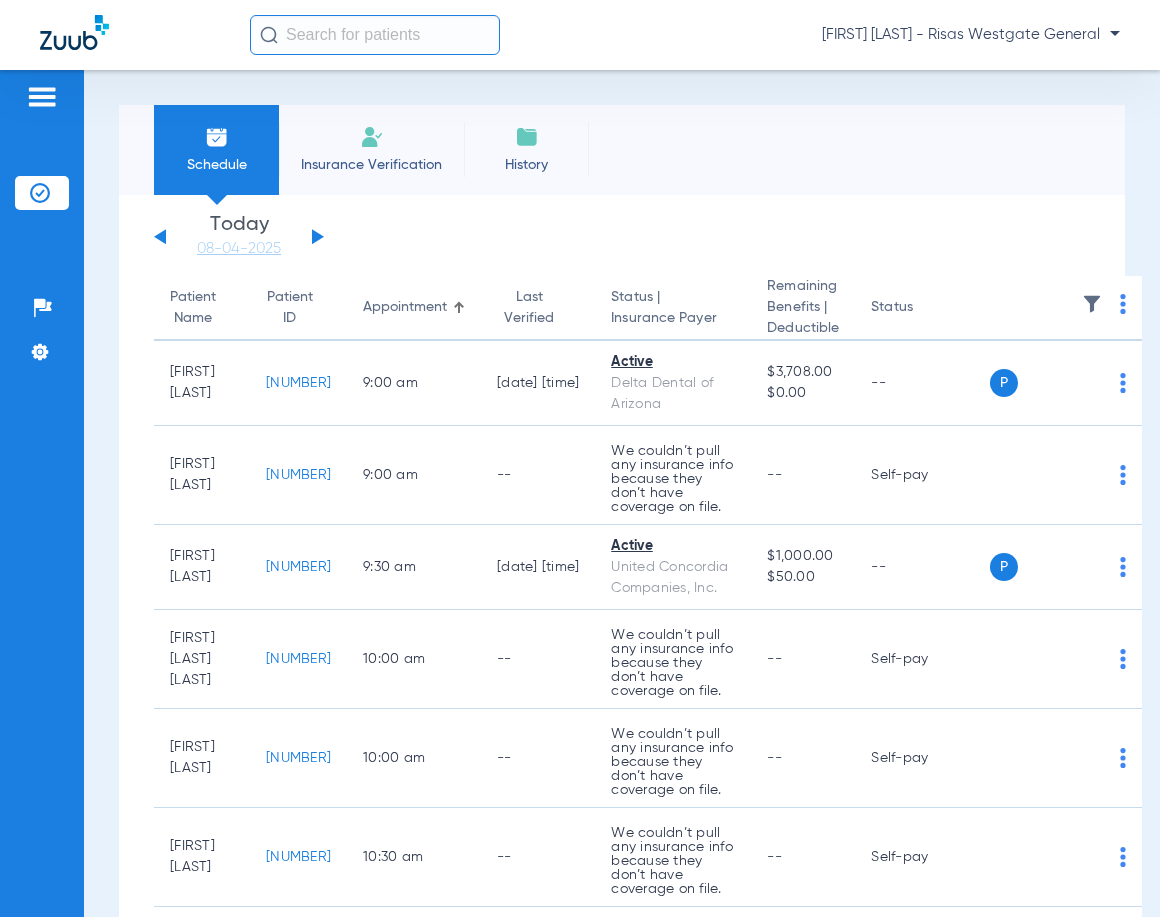 click 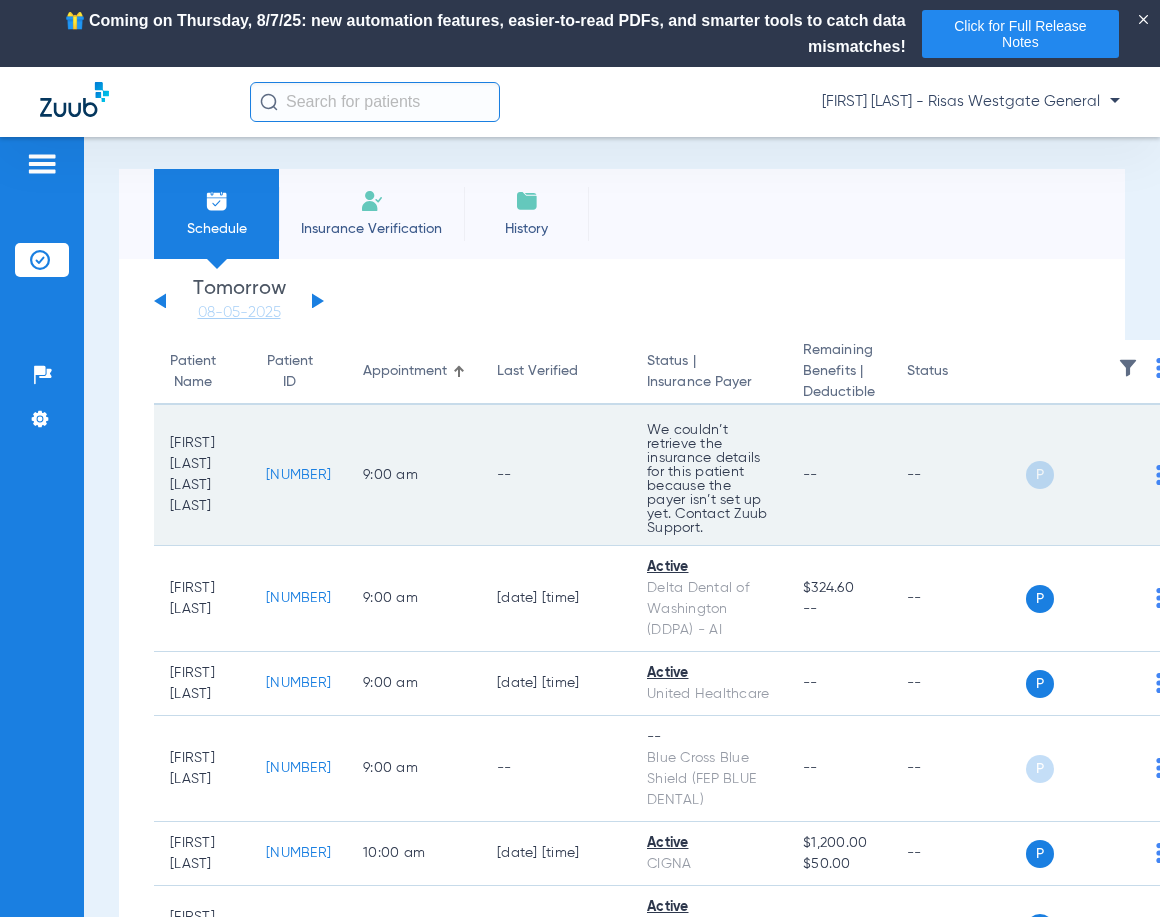 scroll, scrollTop: 0, scrollLeft: 0, axis: both 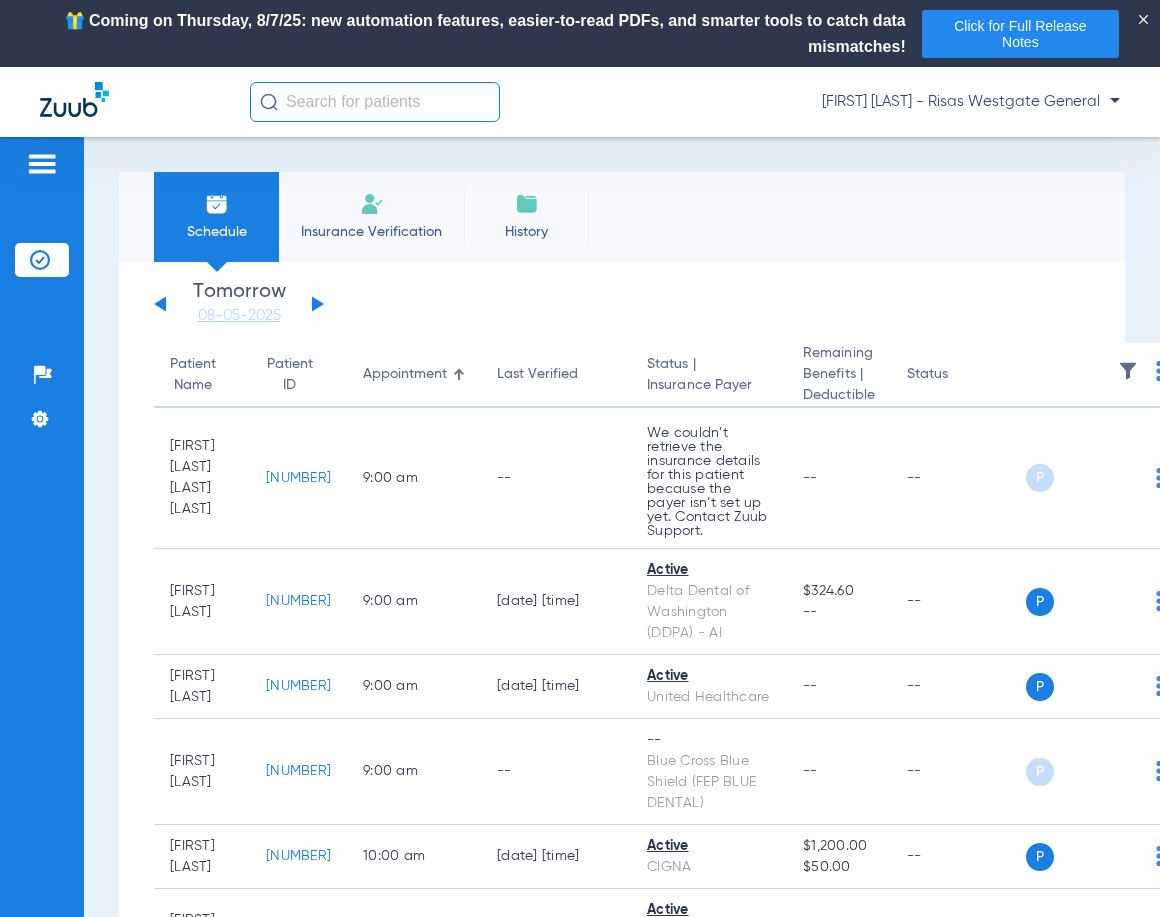 click on "Insurance Verification" 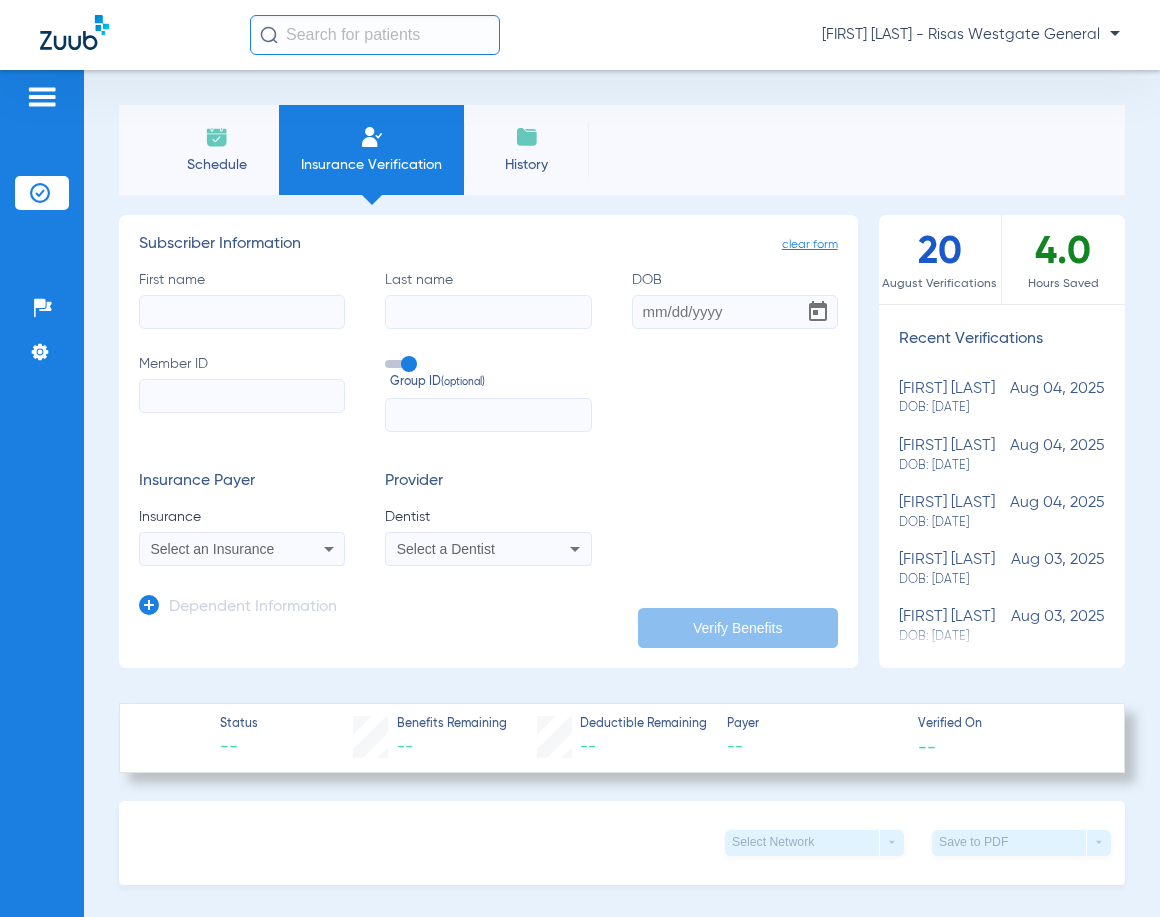 paste on "A88433604" 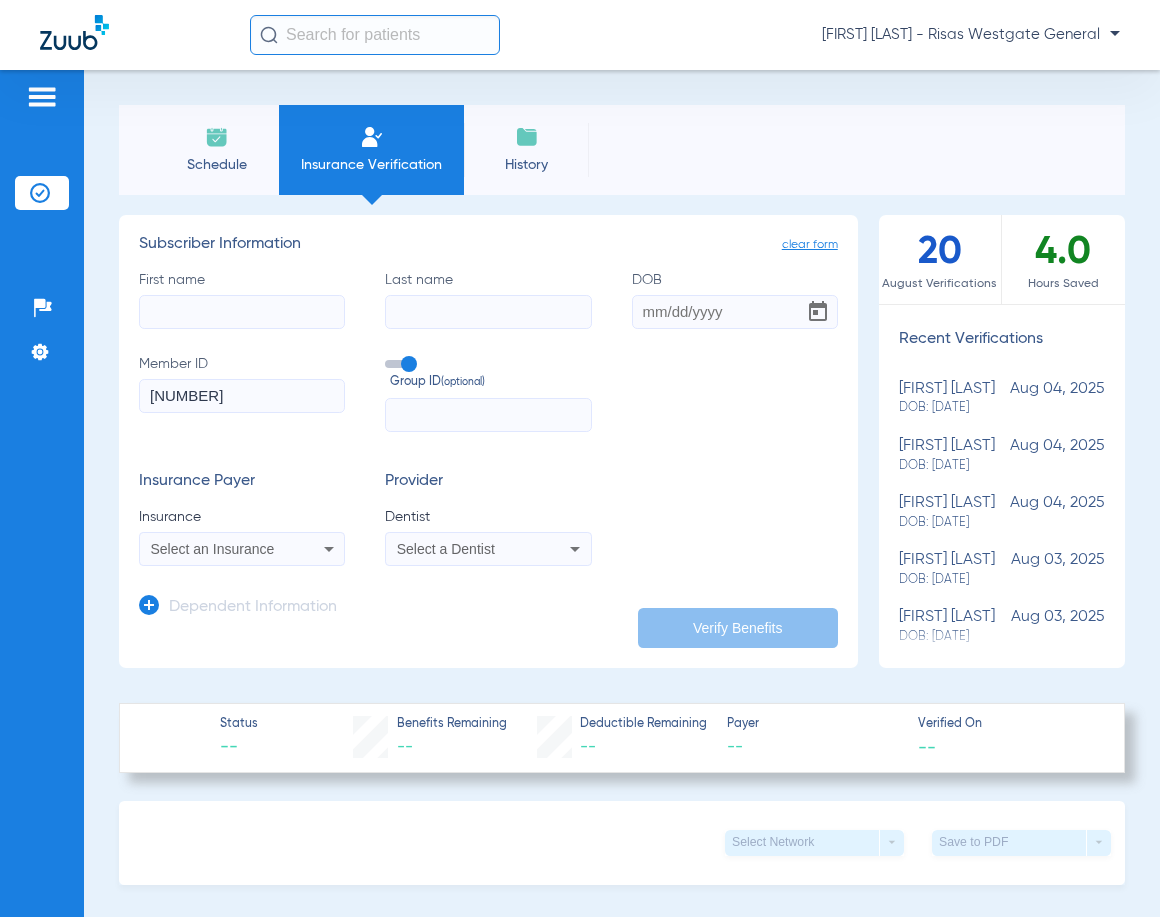 type on "A88433604" 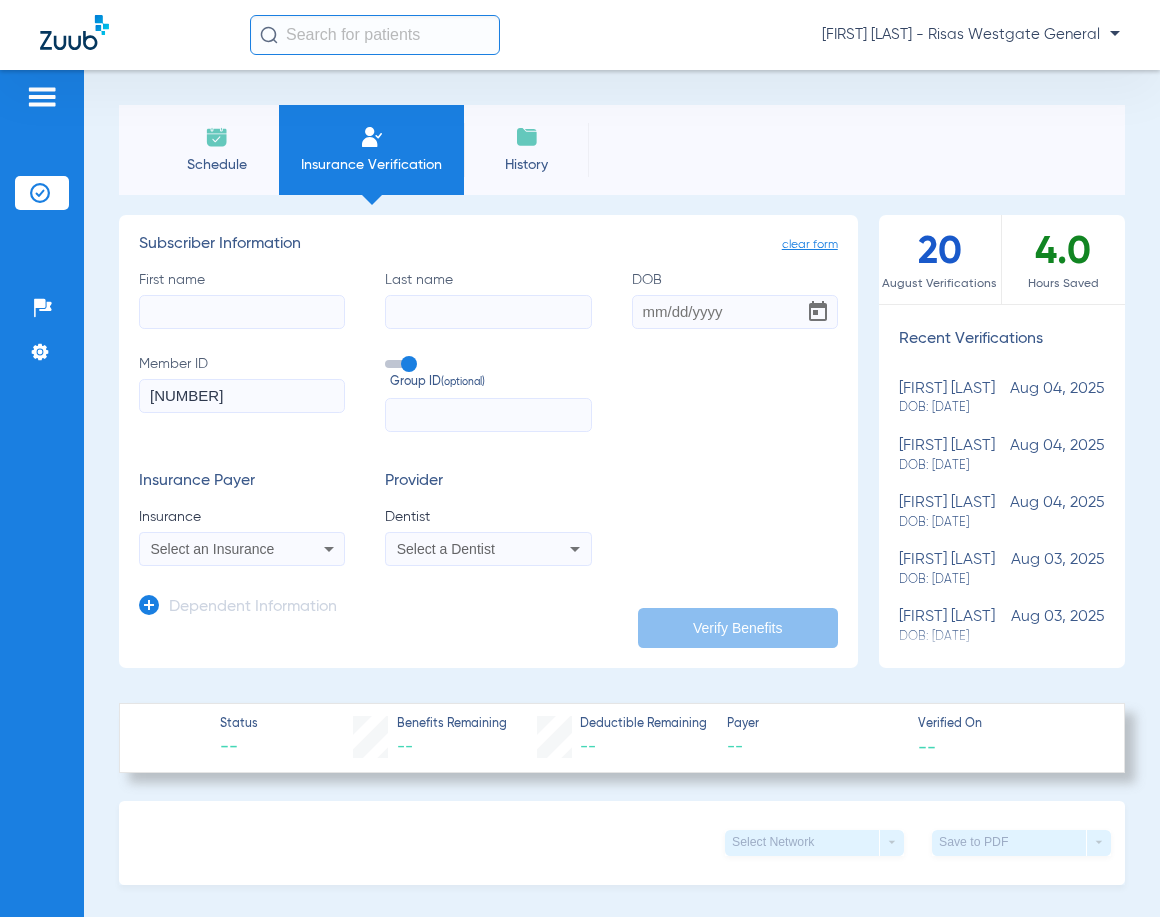 drag, startPoint x: 88, startPoint y: 376, endPoint x: 68, endPoint y: 371, distance: 20.615528 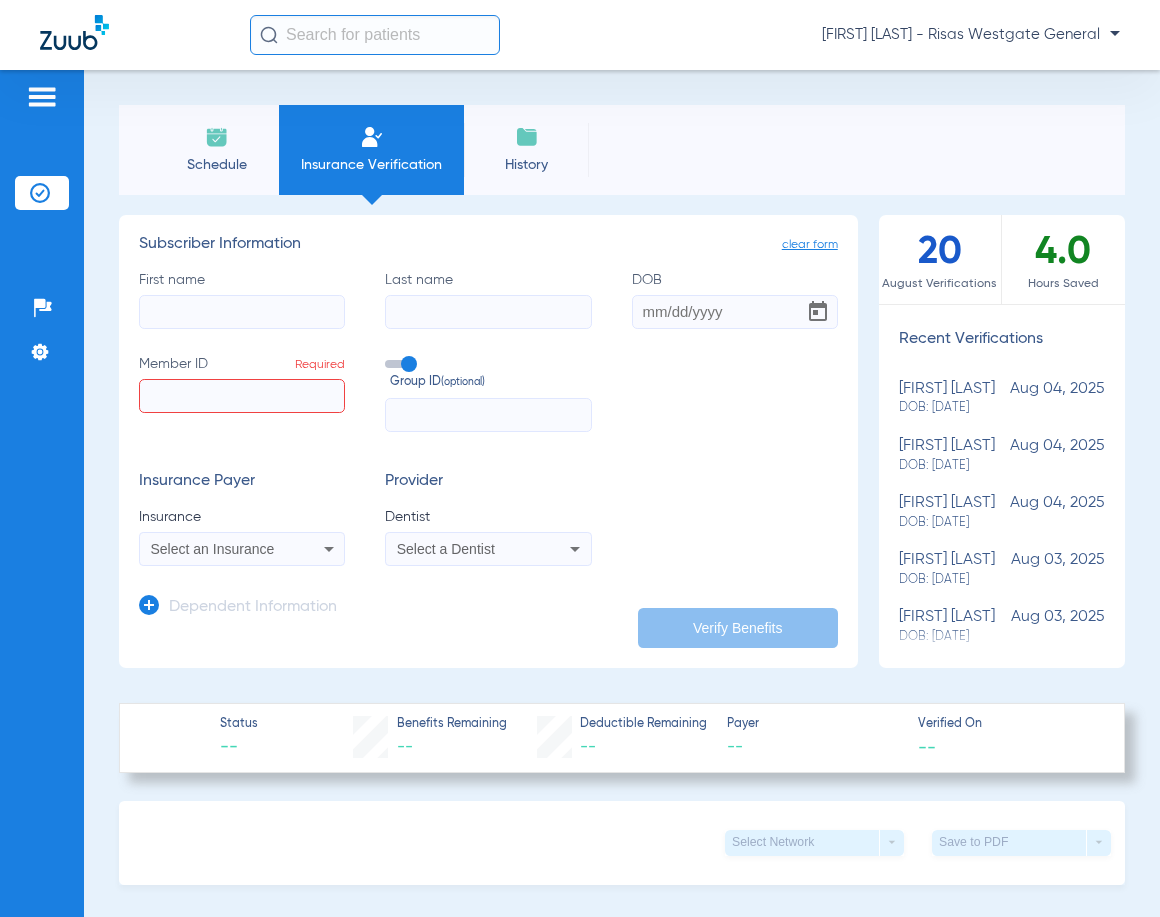 paste on "[NUMBER]" 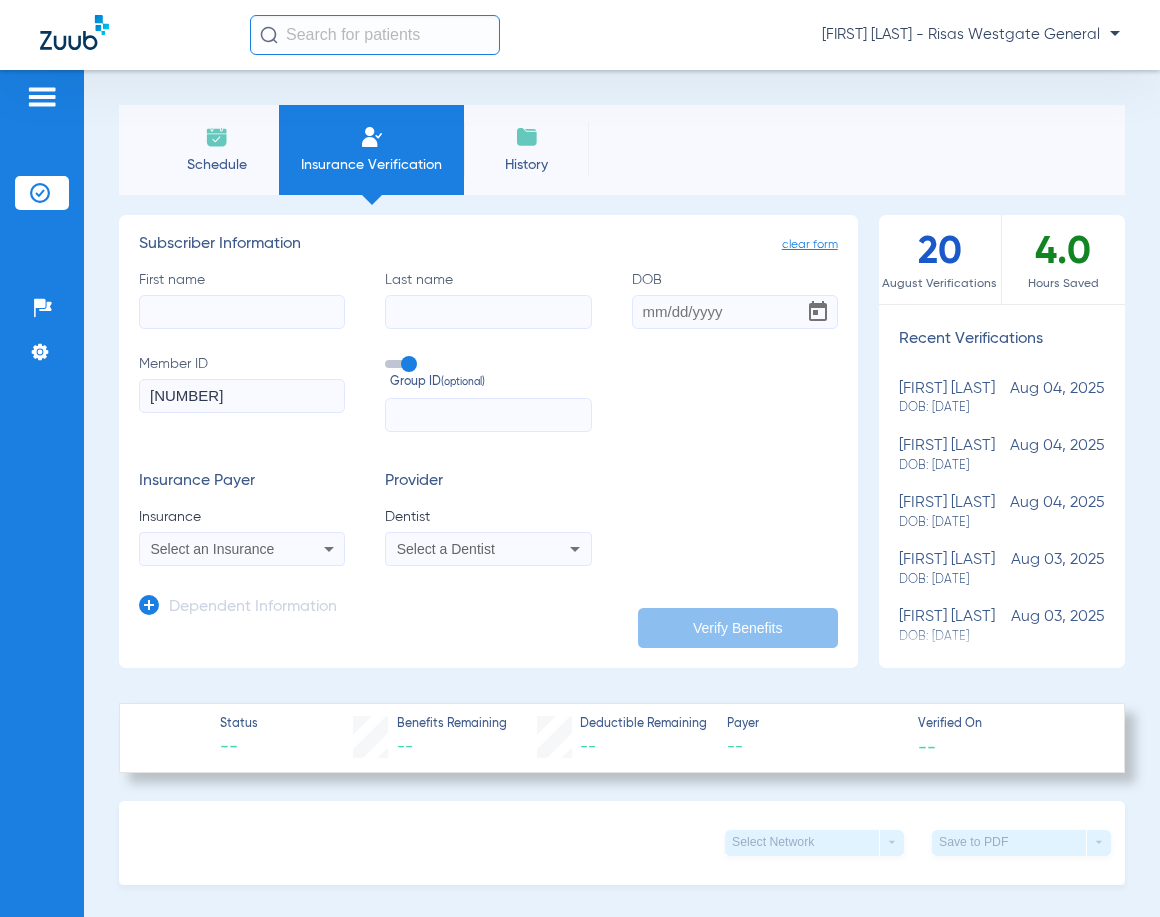 type on "[NUMBER]" 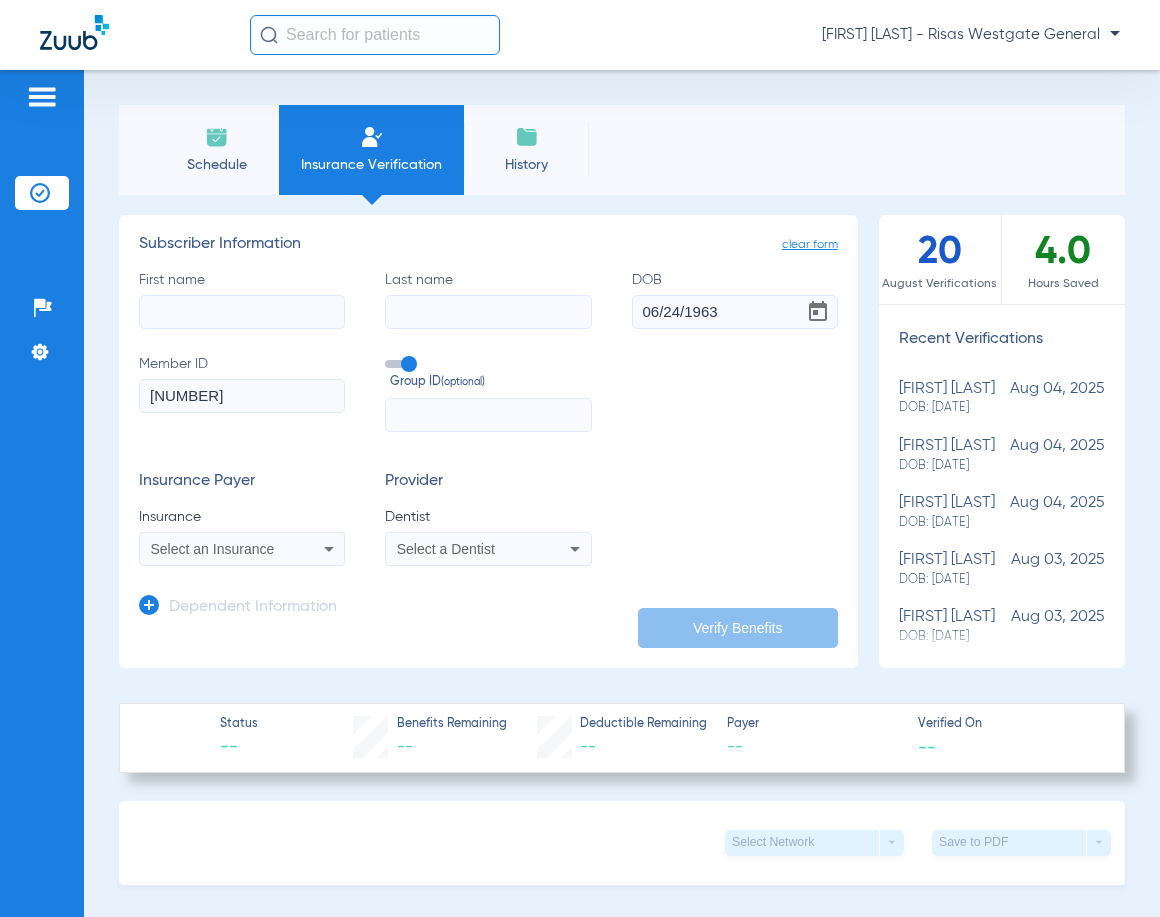 type on "MM/DD/YYYY" 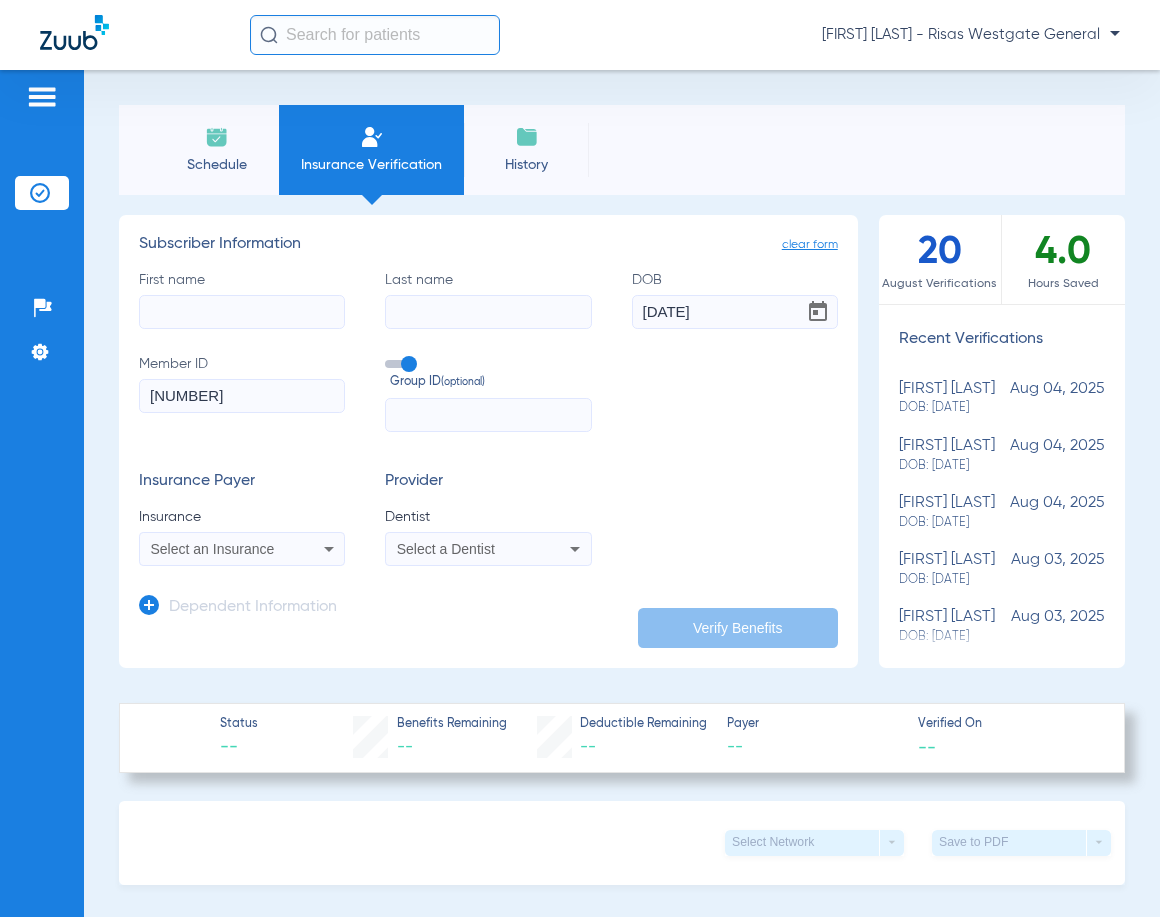 click on "First name   Last name   DOB  06/24/1963  Member ID  601851283  Group ID  (optional)  Insurance Payer   Insurance
Select an Insurance  Provider   Dentist
Select a Dentist" 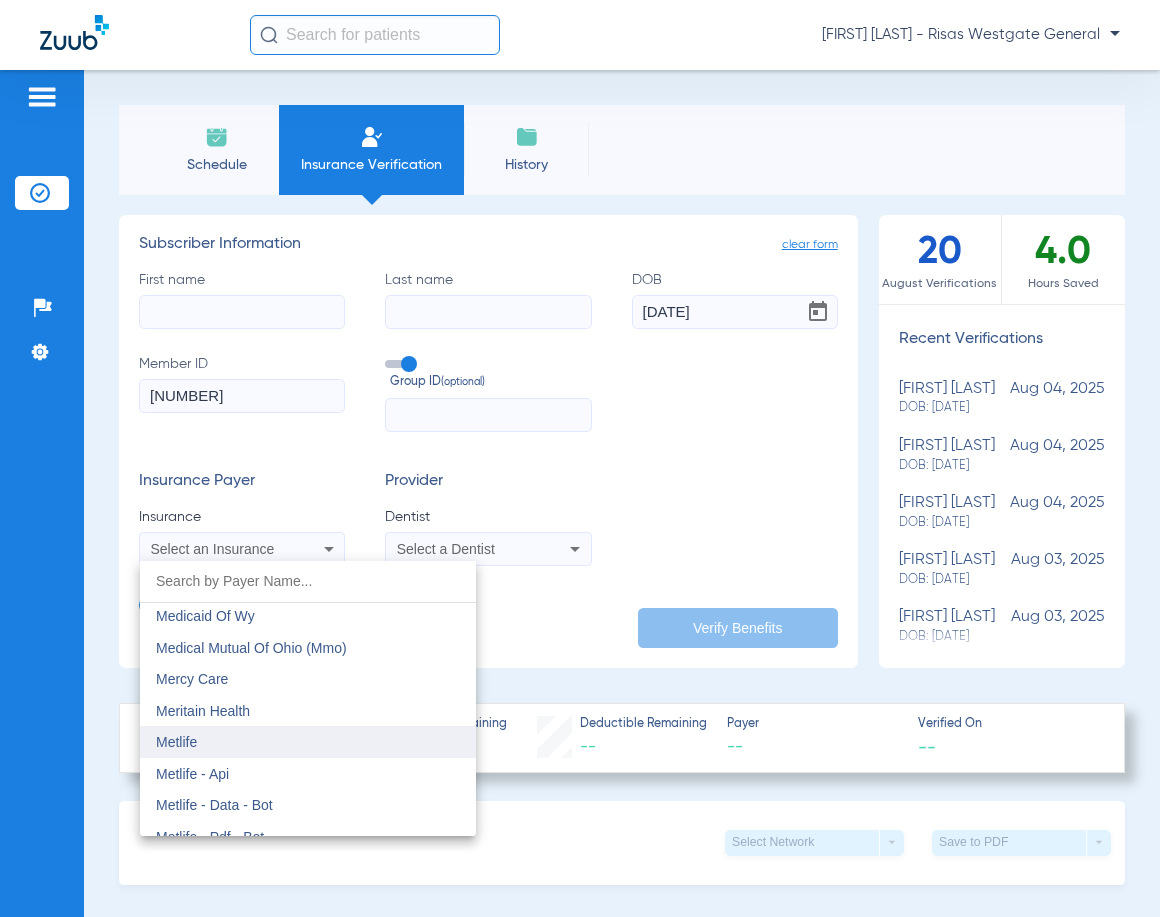 scroll, scrollTop: 9800, scrollLeft: 0, axis: vertical 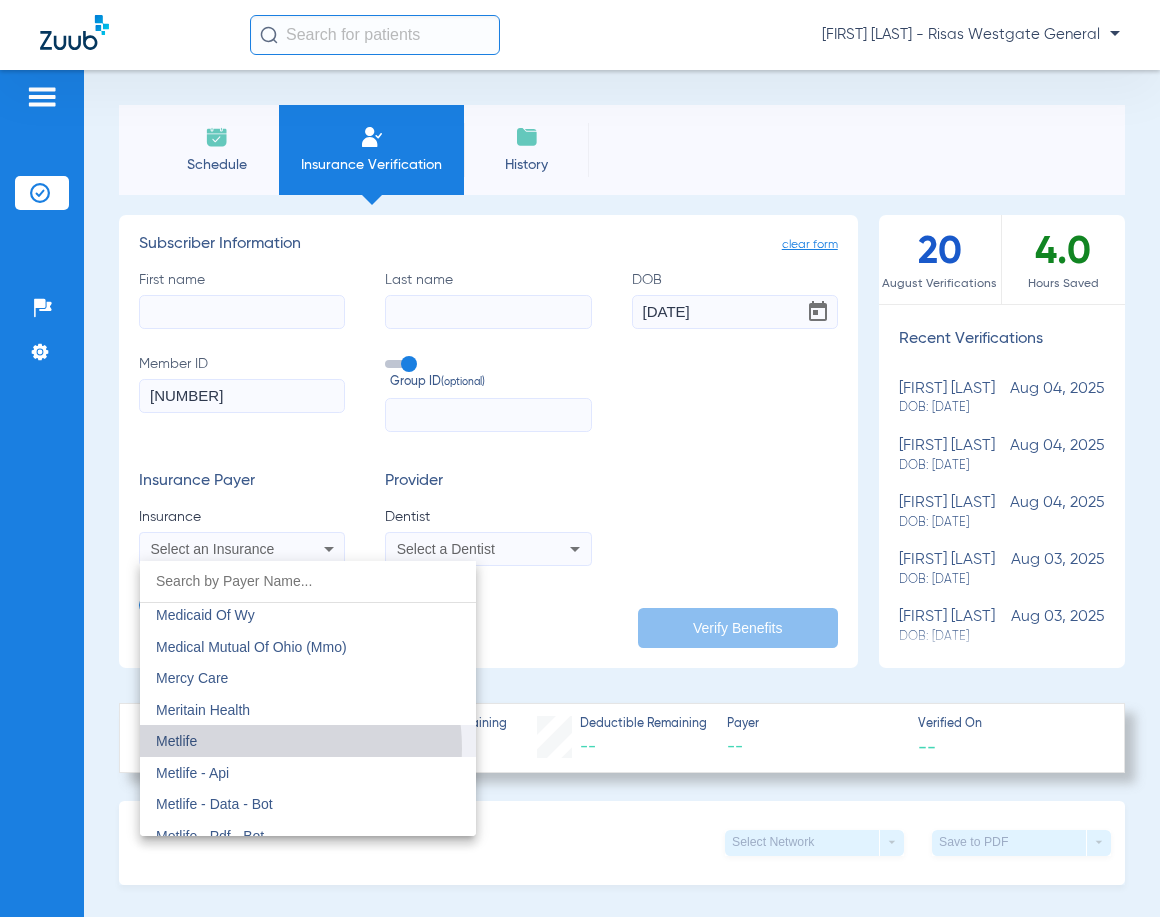 click on "Metlife" at bounding box center [308, 741] 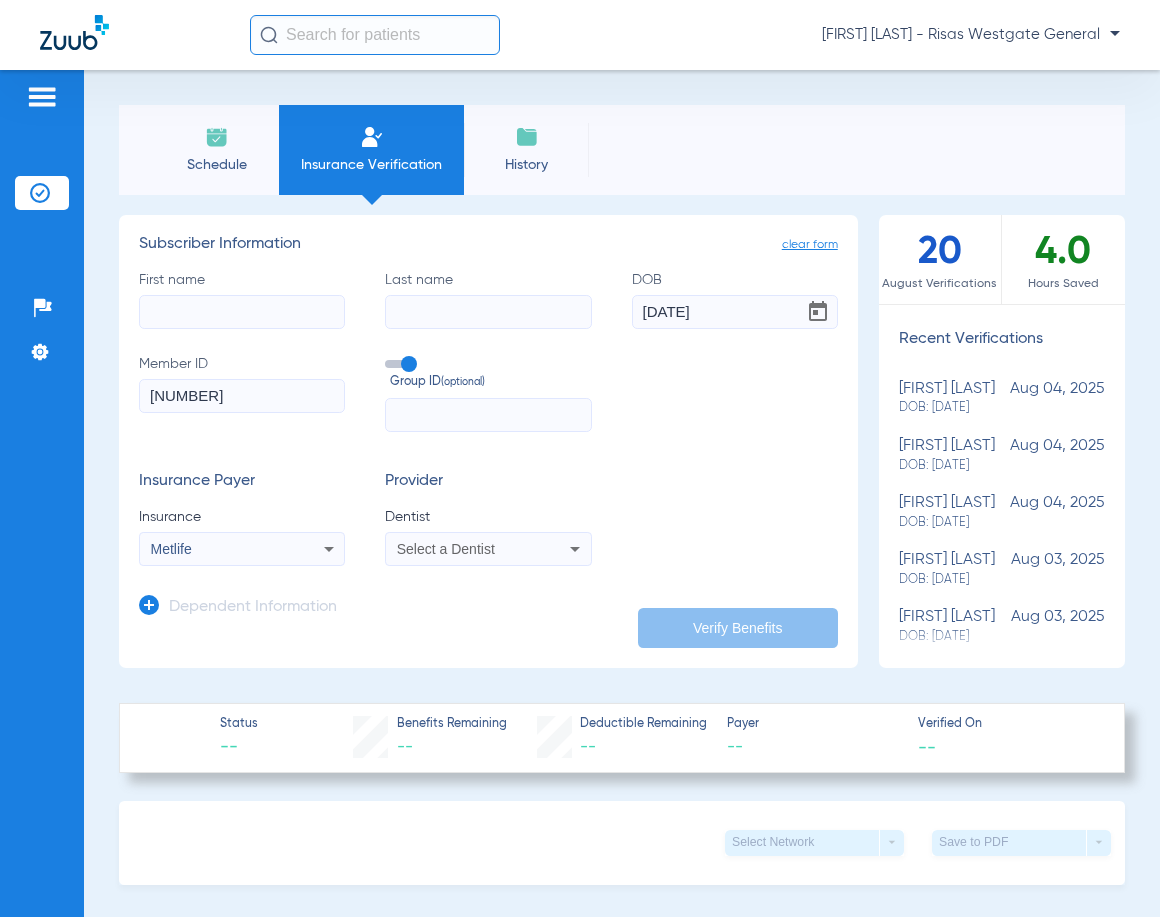 click on "Select a Dentist" at bounding box center (488, 549) 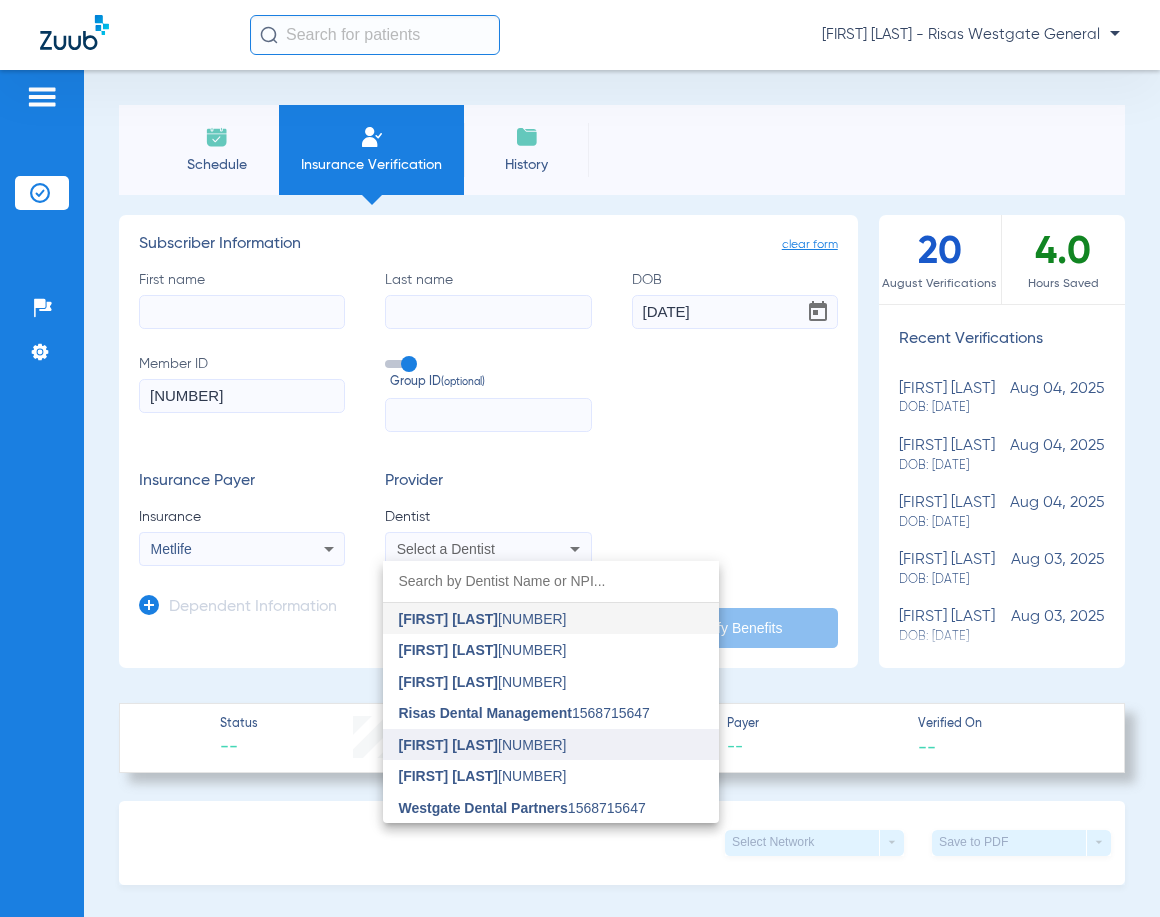 click on "[FIRST] [LAST]" at bounding box center [449, 745] 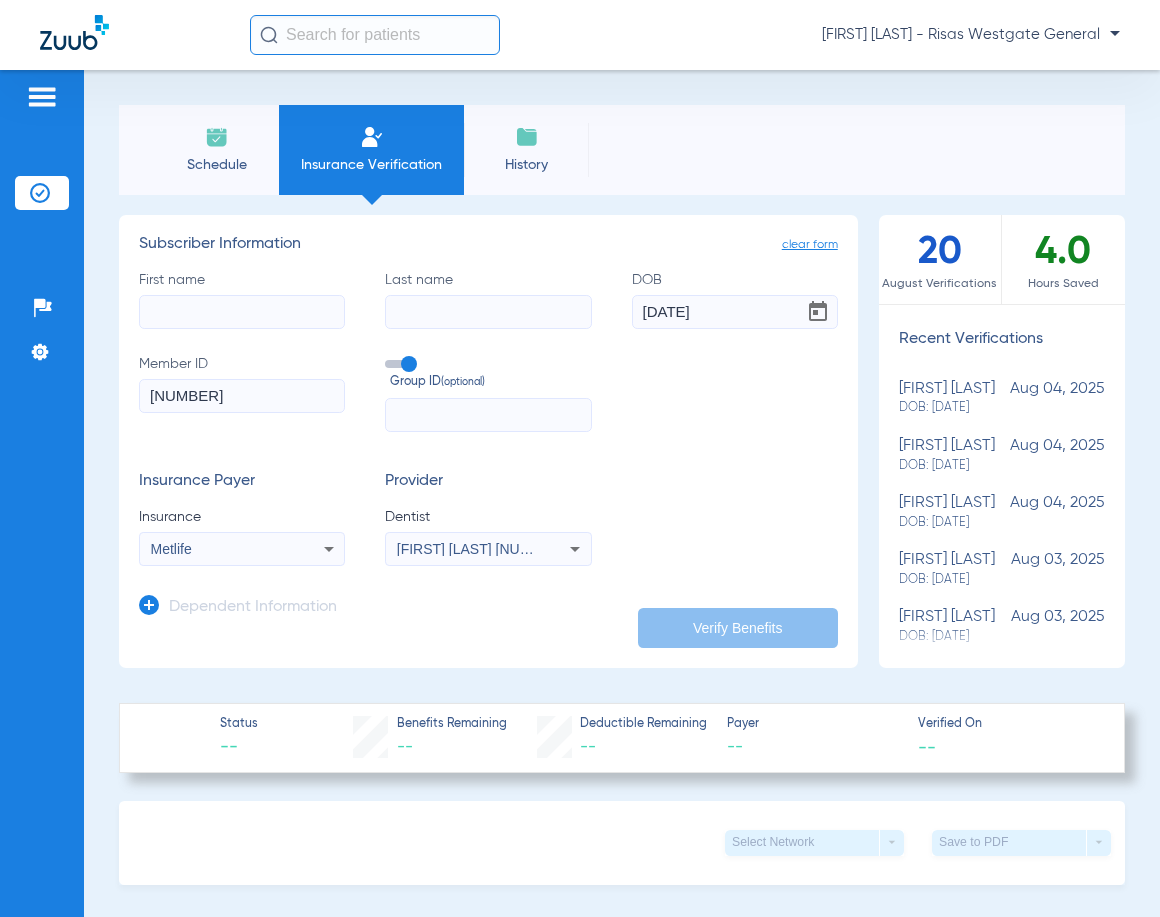 click 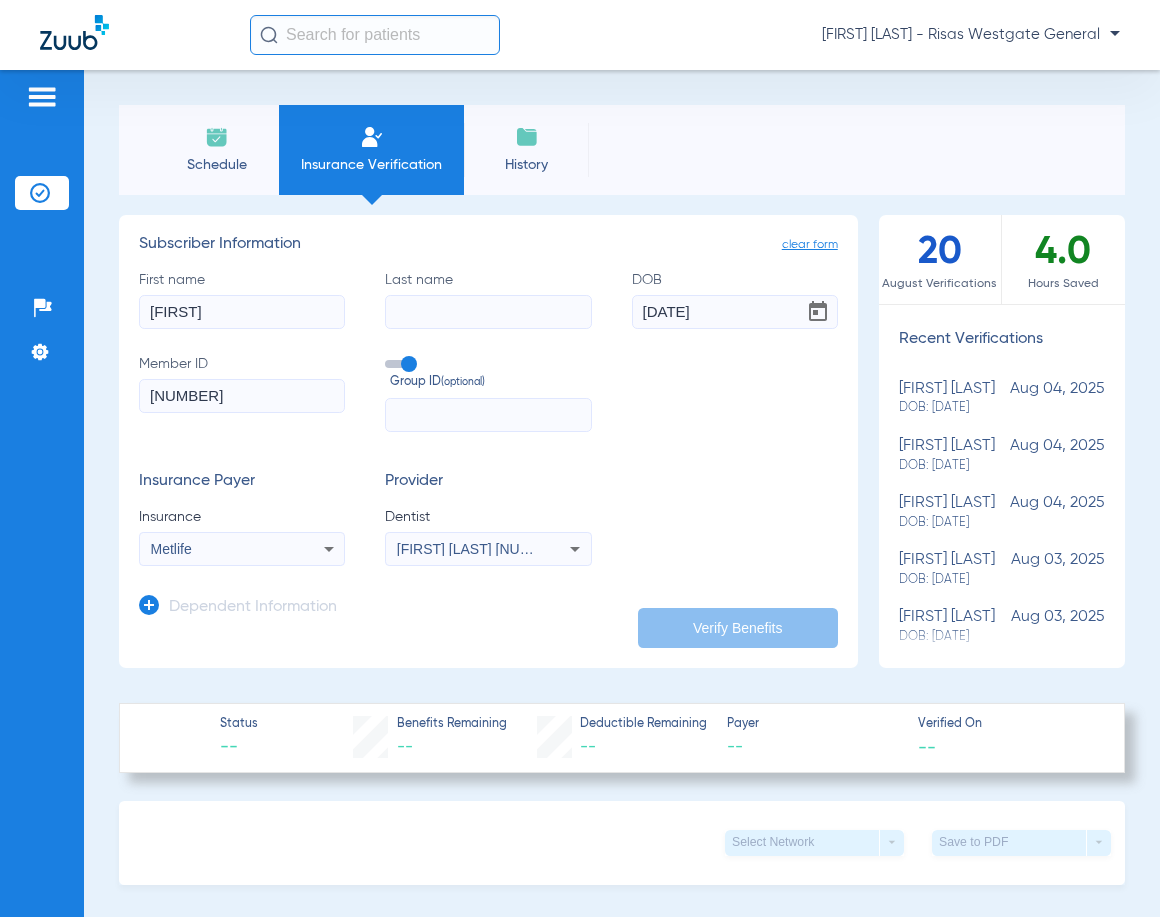 type on "[NAME]" 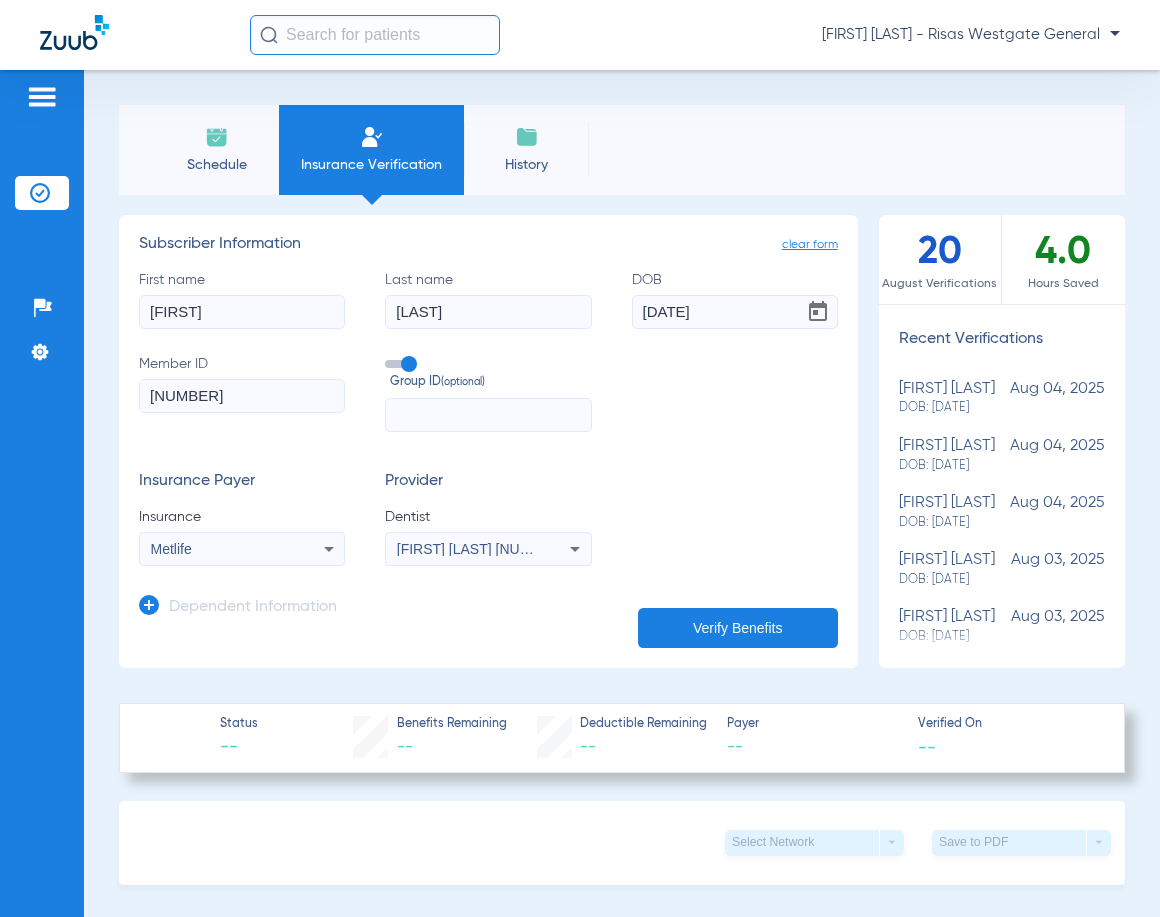type on "[LAST]" 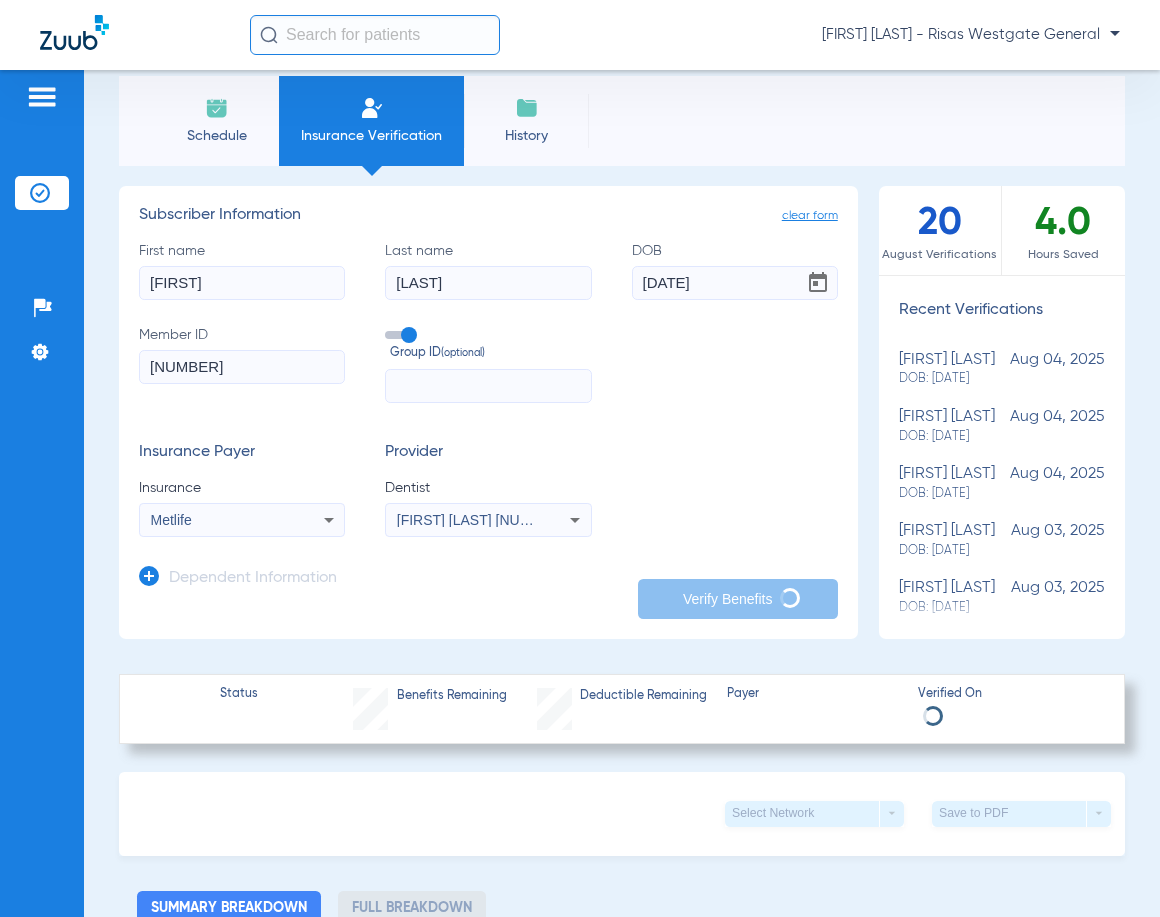 scroll, scrollTop: 0, scrollLeft: 0, axis: both 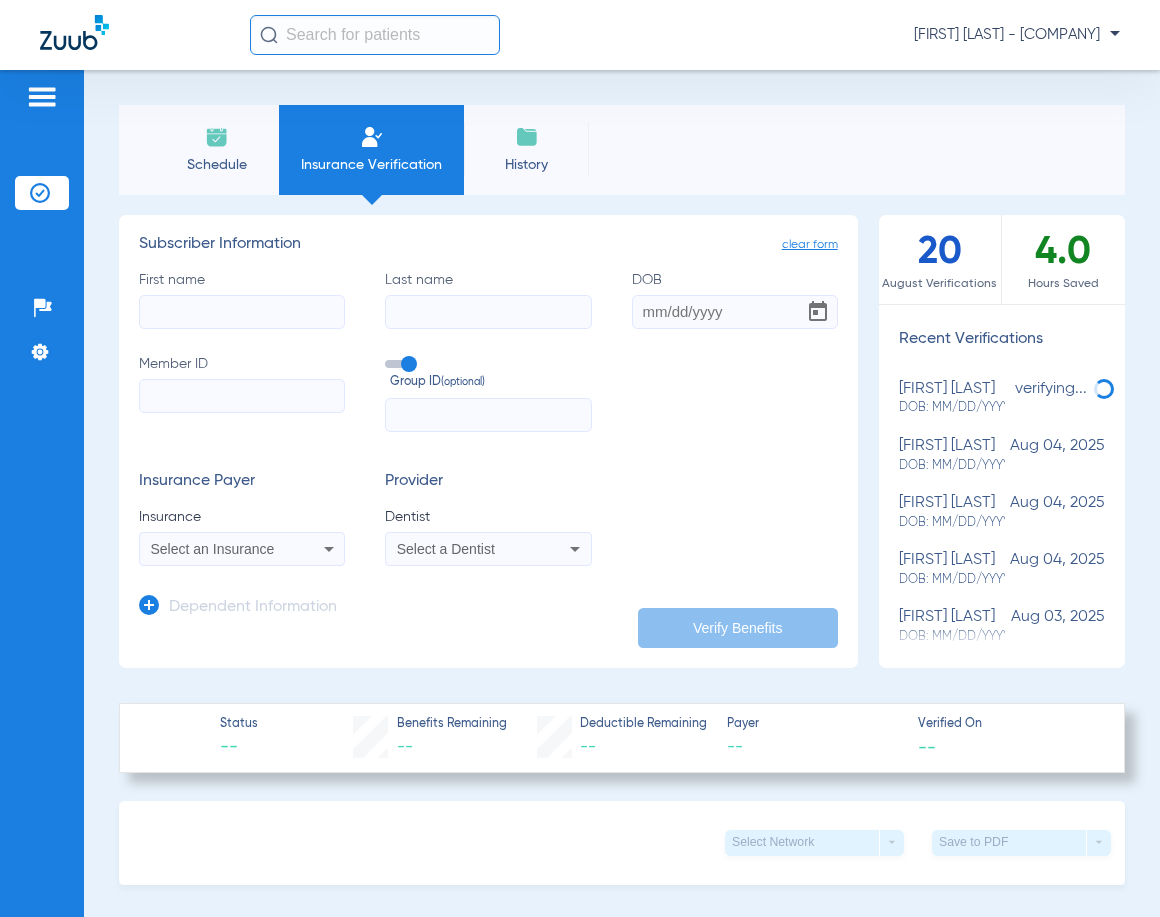 click on "Member ID" 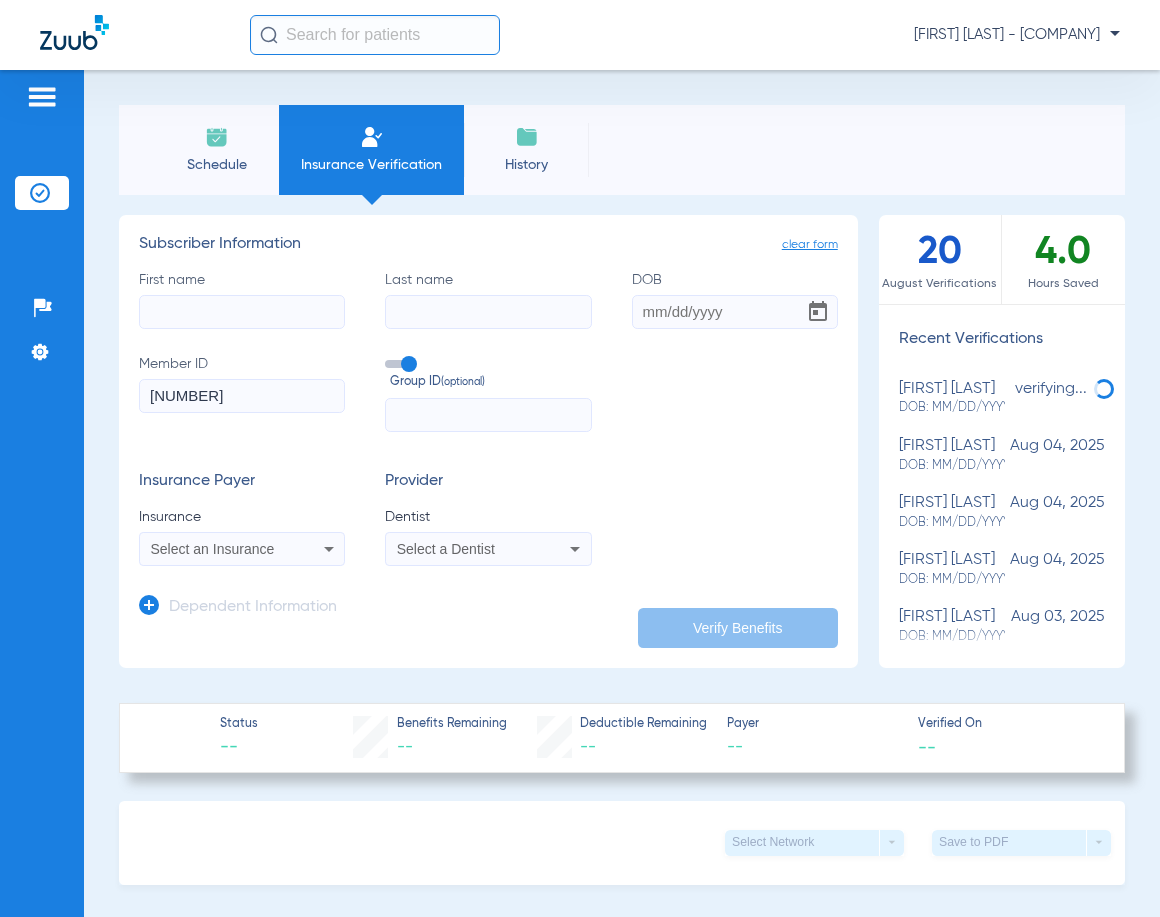 type on "[NUMBER]" 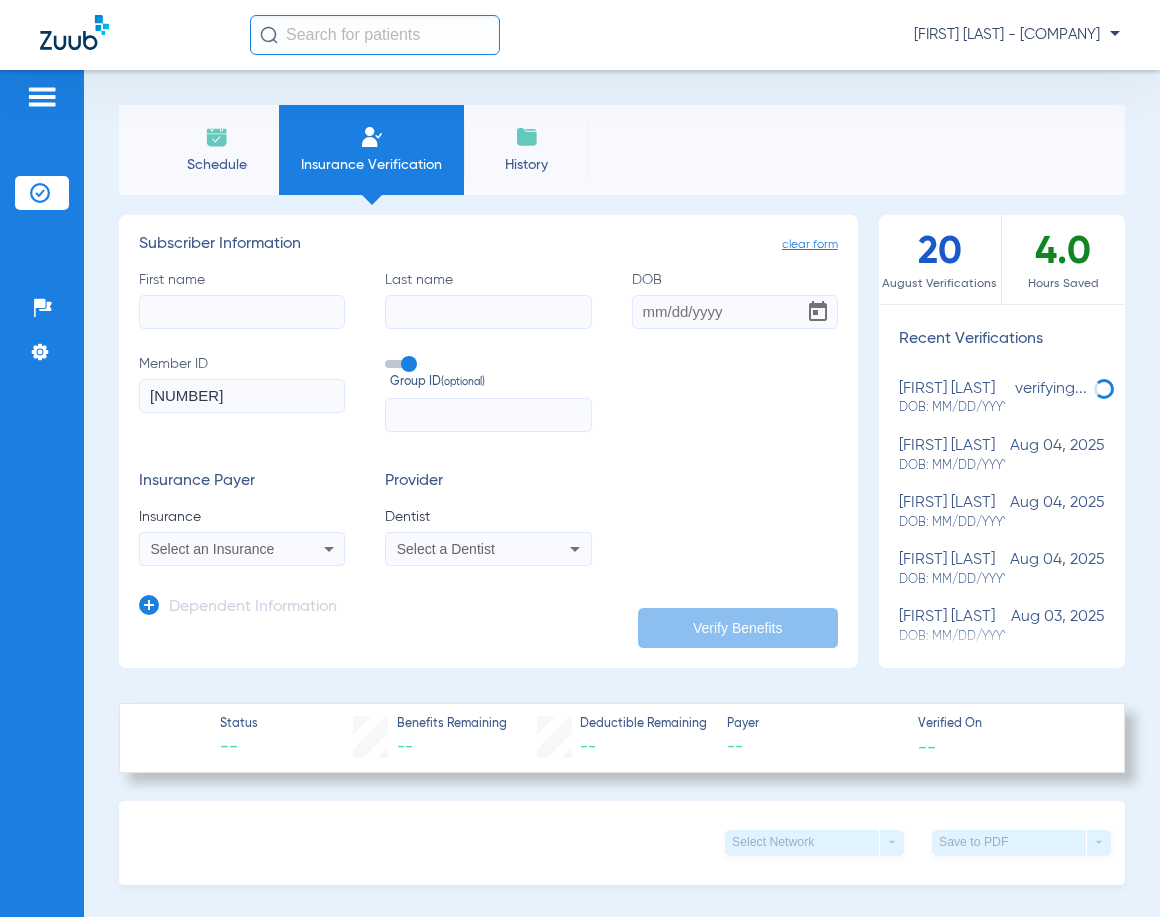 click 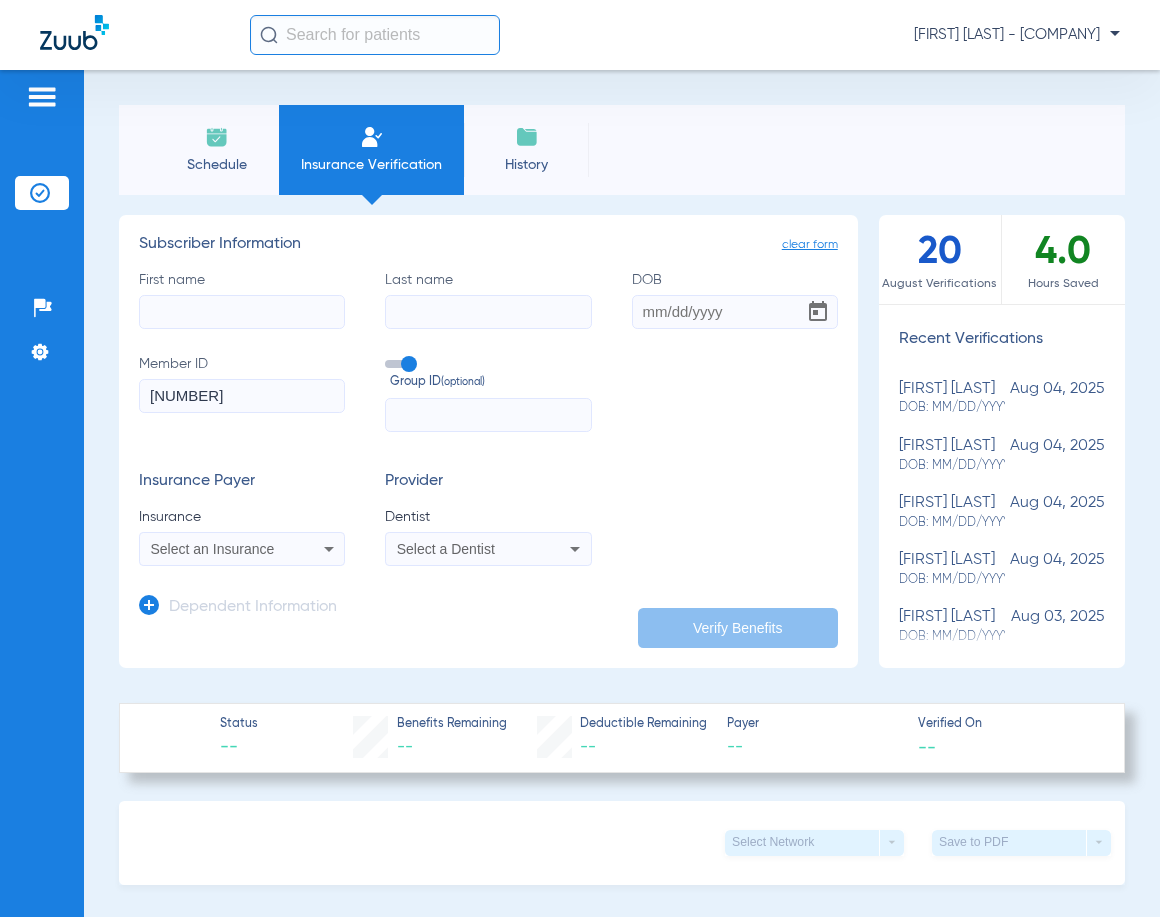 click on "DOB" 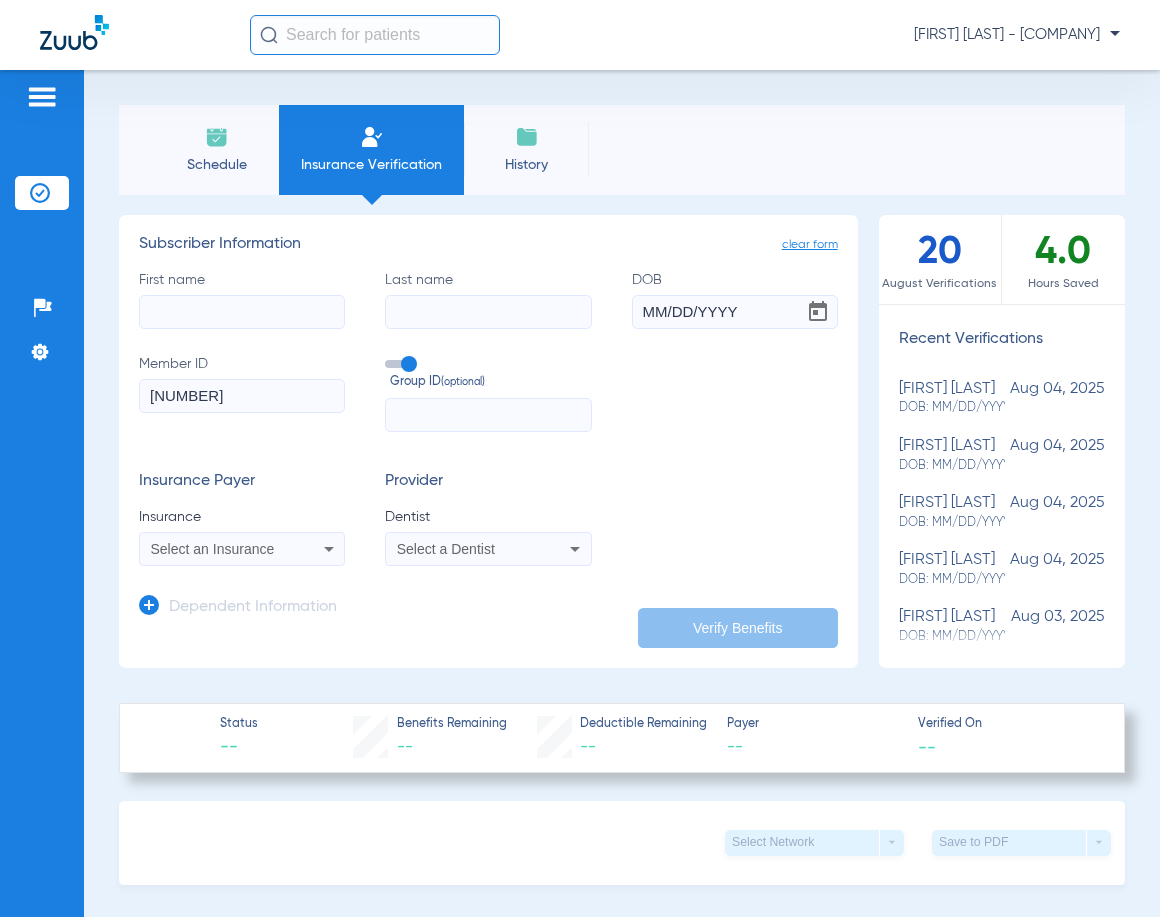 type on "MM/DD/YYYY" 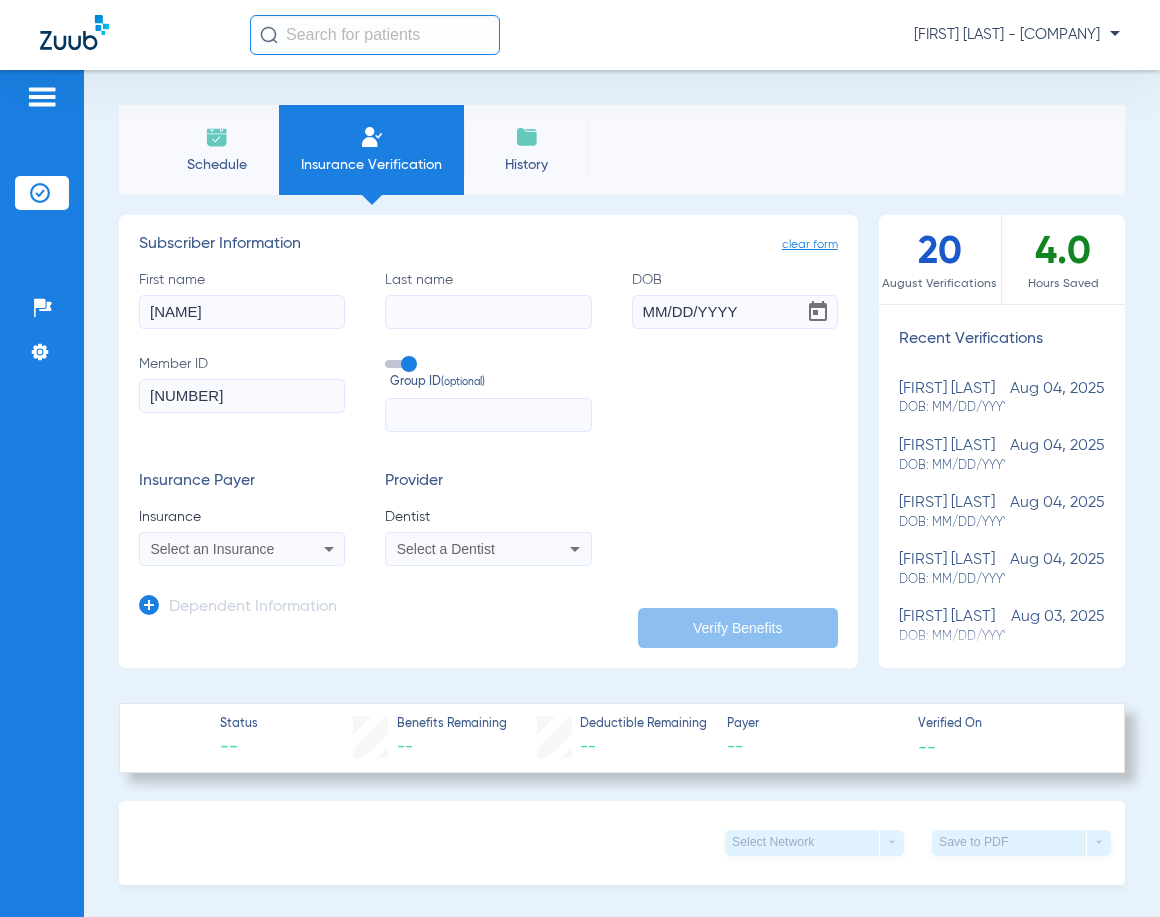 type on "[NAME]" 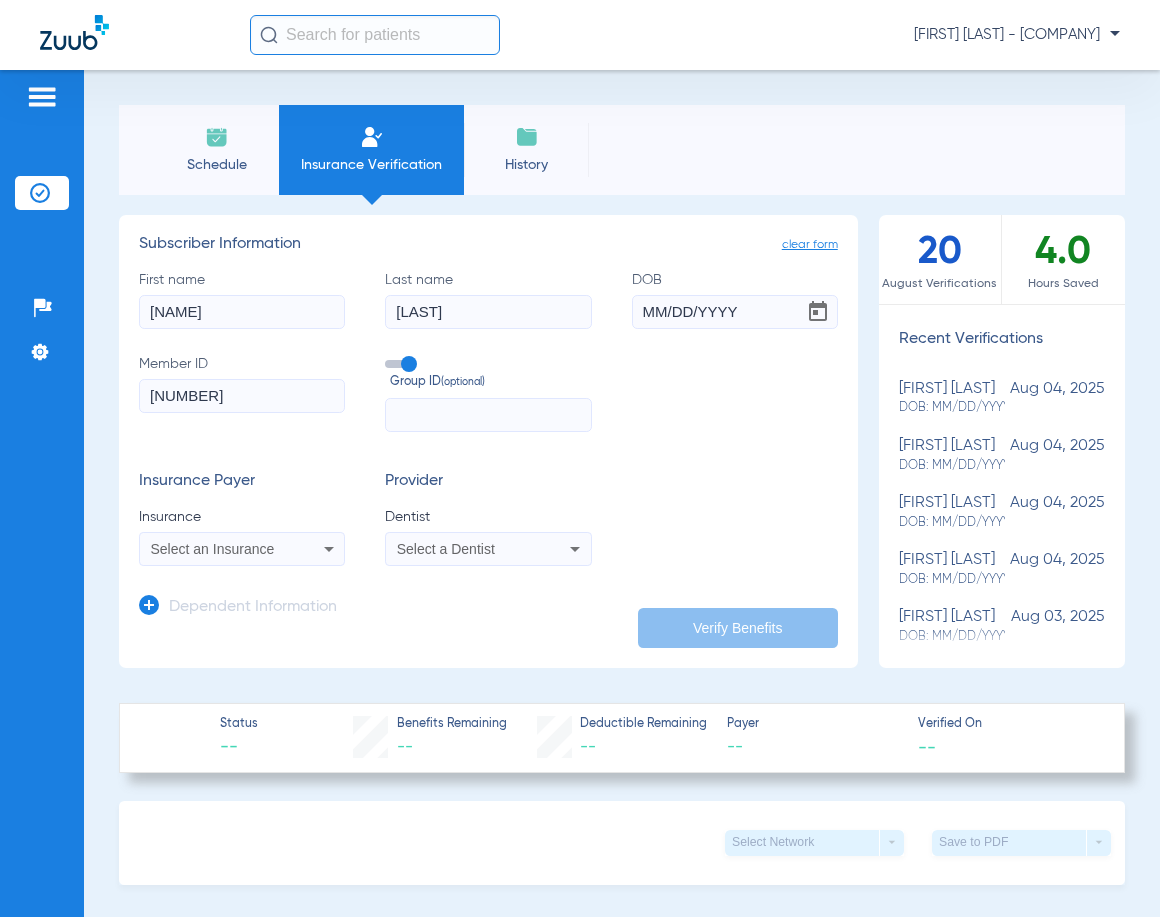 type on "[LAST]" 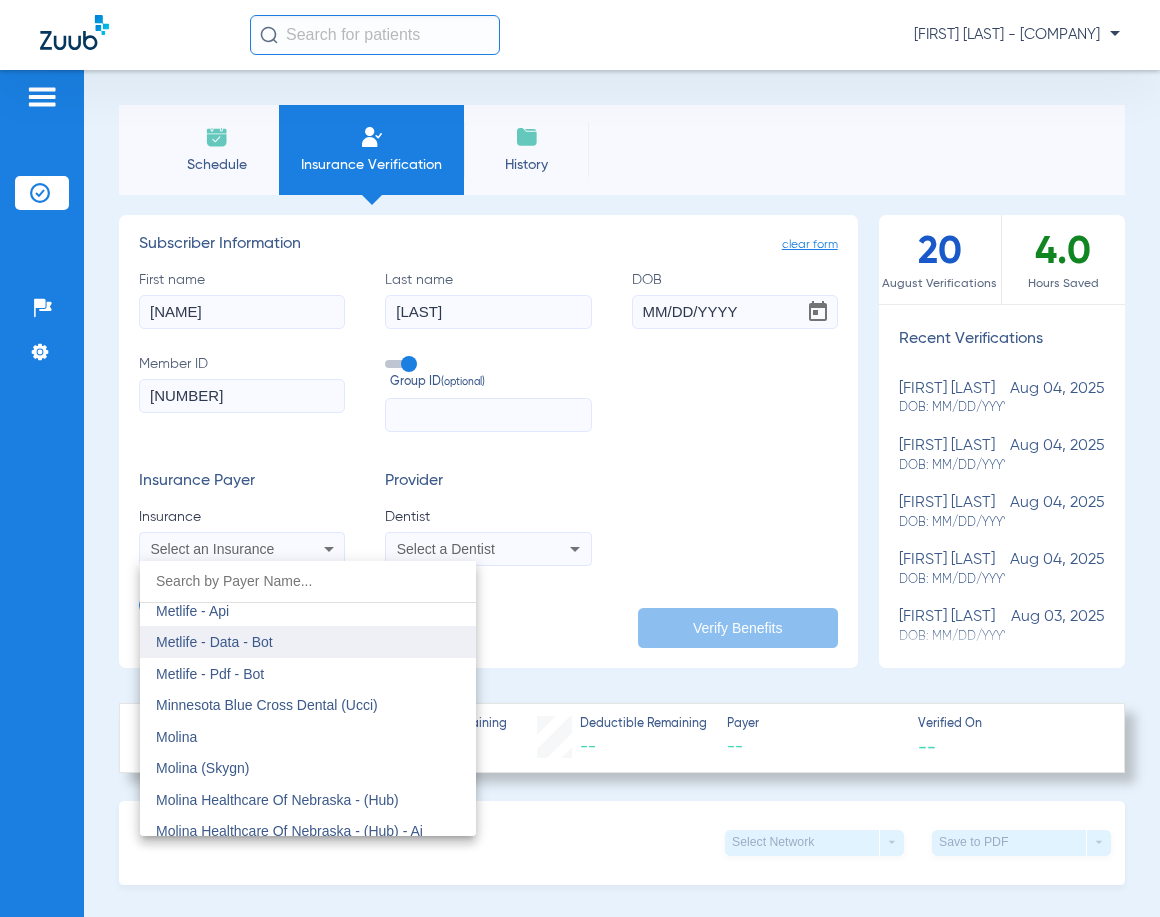 scroll, scrollTop: 9931, scrollLeft: 0, axis: vertical 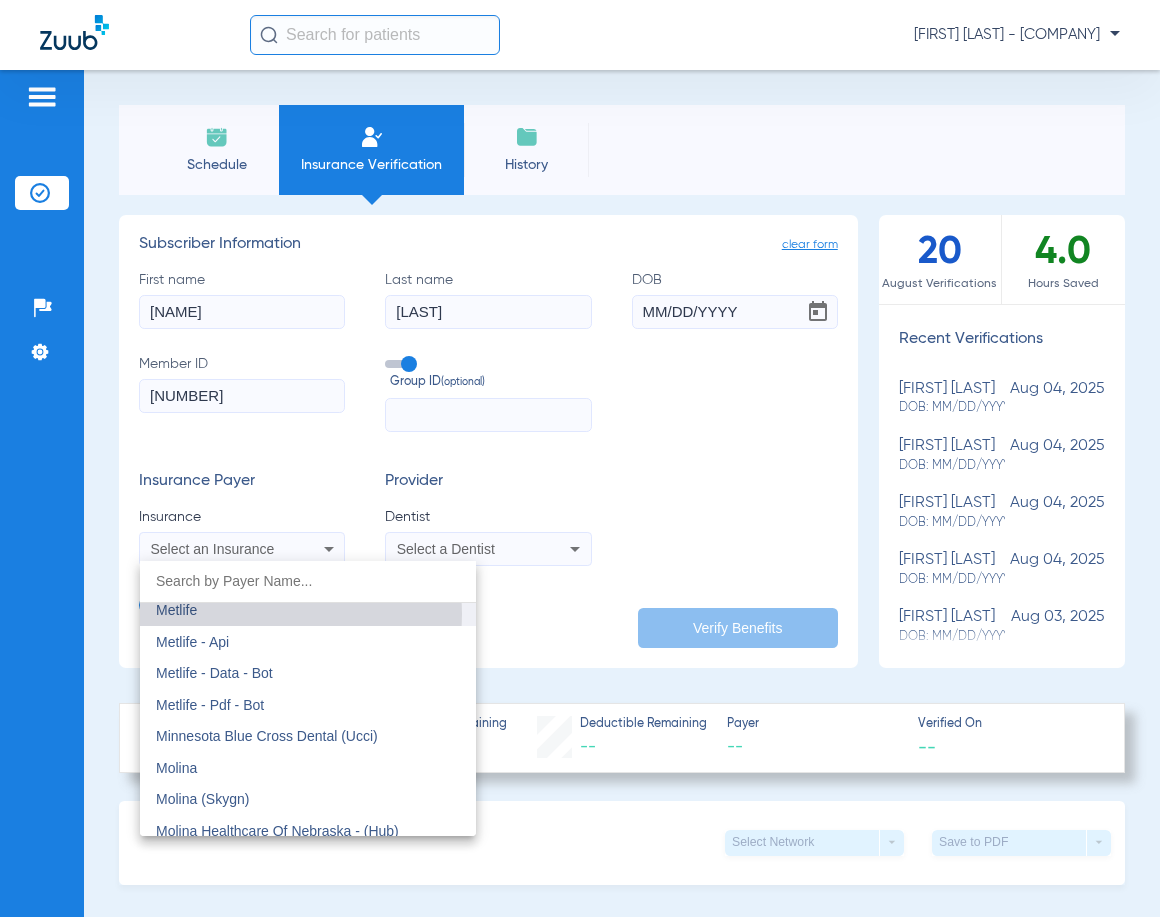 click on "Metlife" at bounding box center [308, 610] 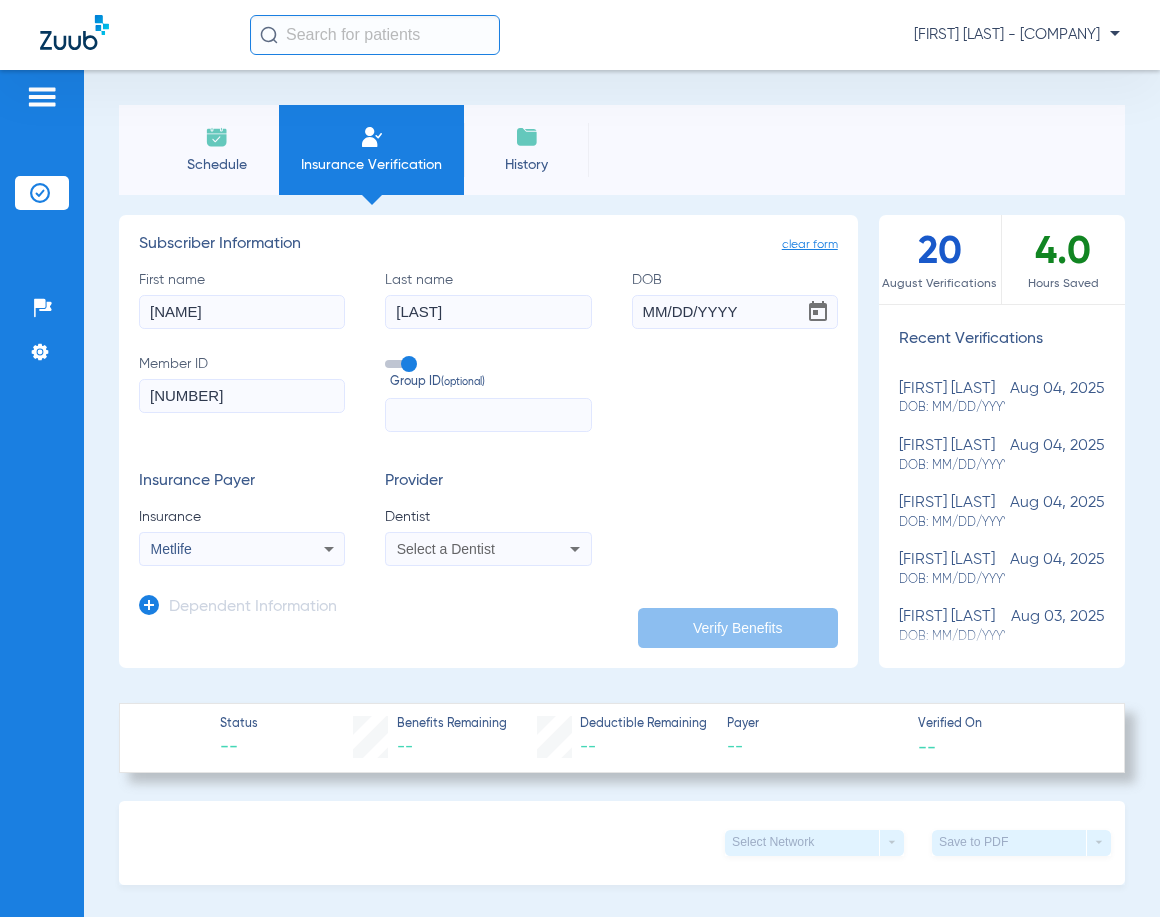 click on "Select a Dentist" at bounding box center [446, 549] 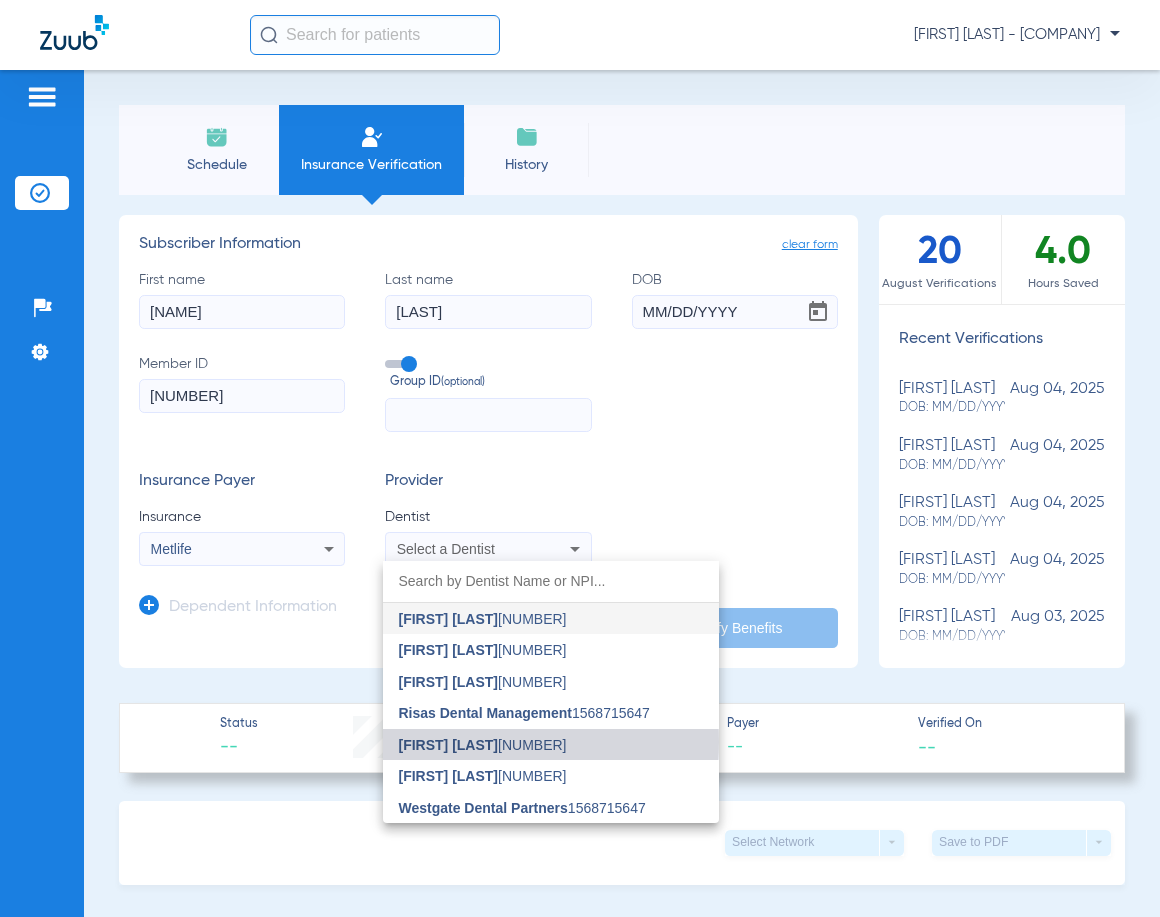 click on "[FIRST] [LAST]   [NUMBER]" at bounding box center (483, 745) 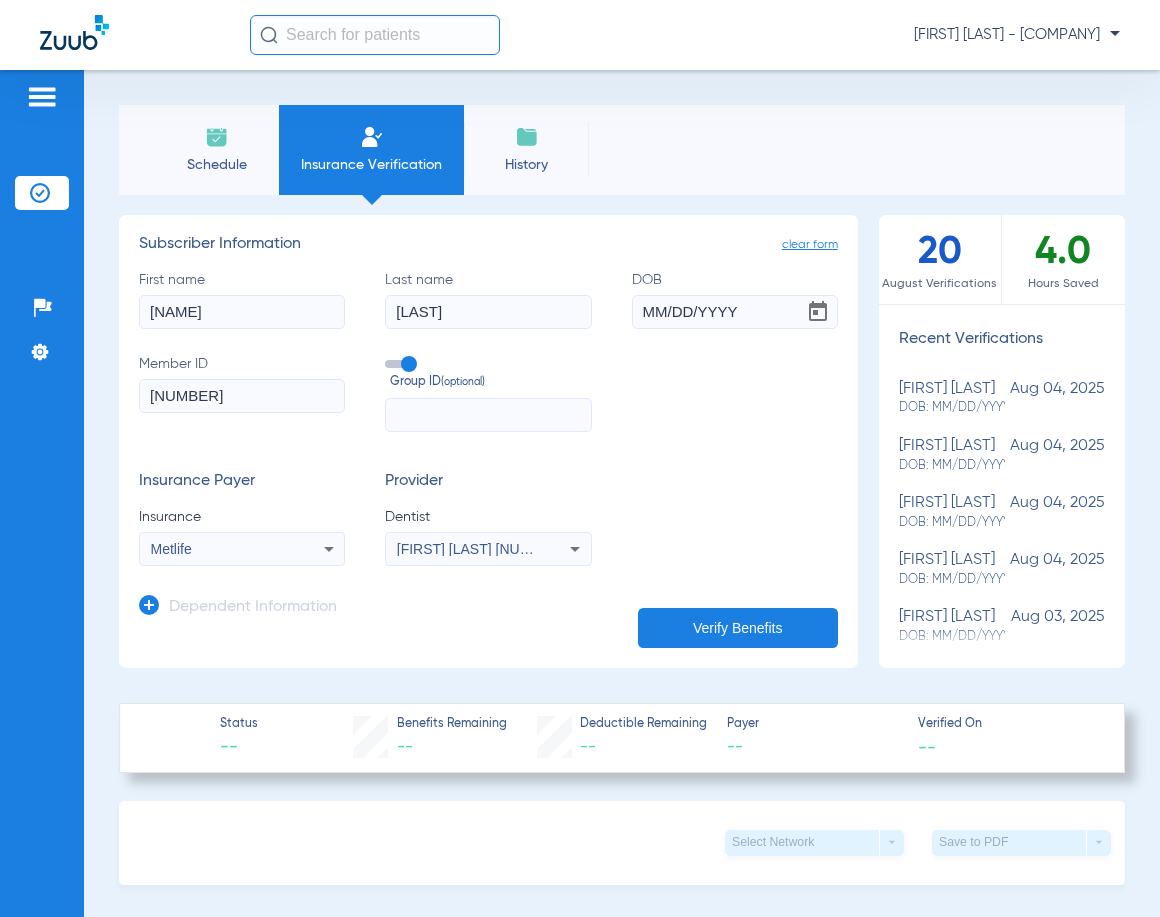 click on "Verify Benefits" 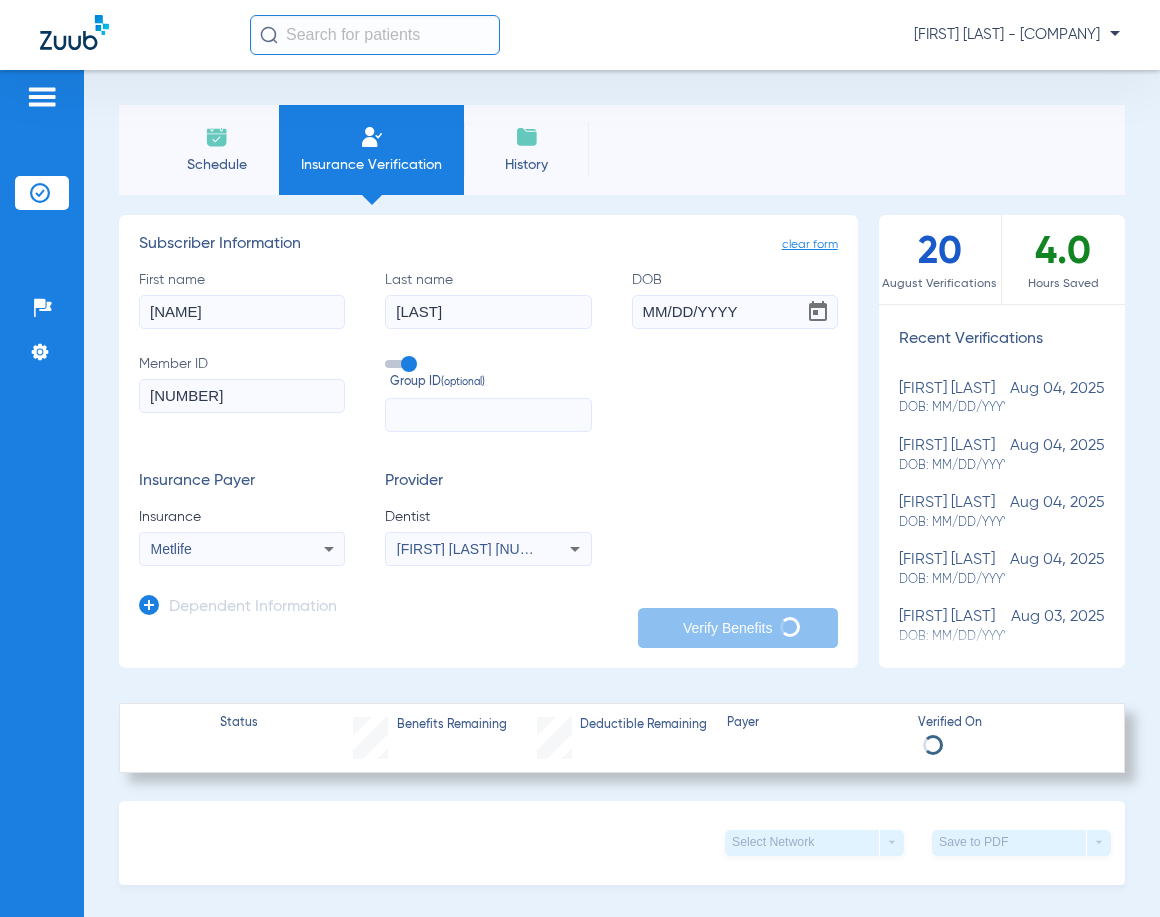 scroll, scrollTop: 537, scrollLeft: 0, axis: vertical 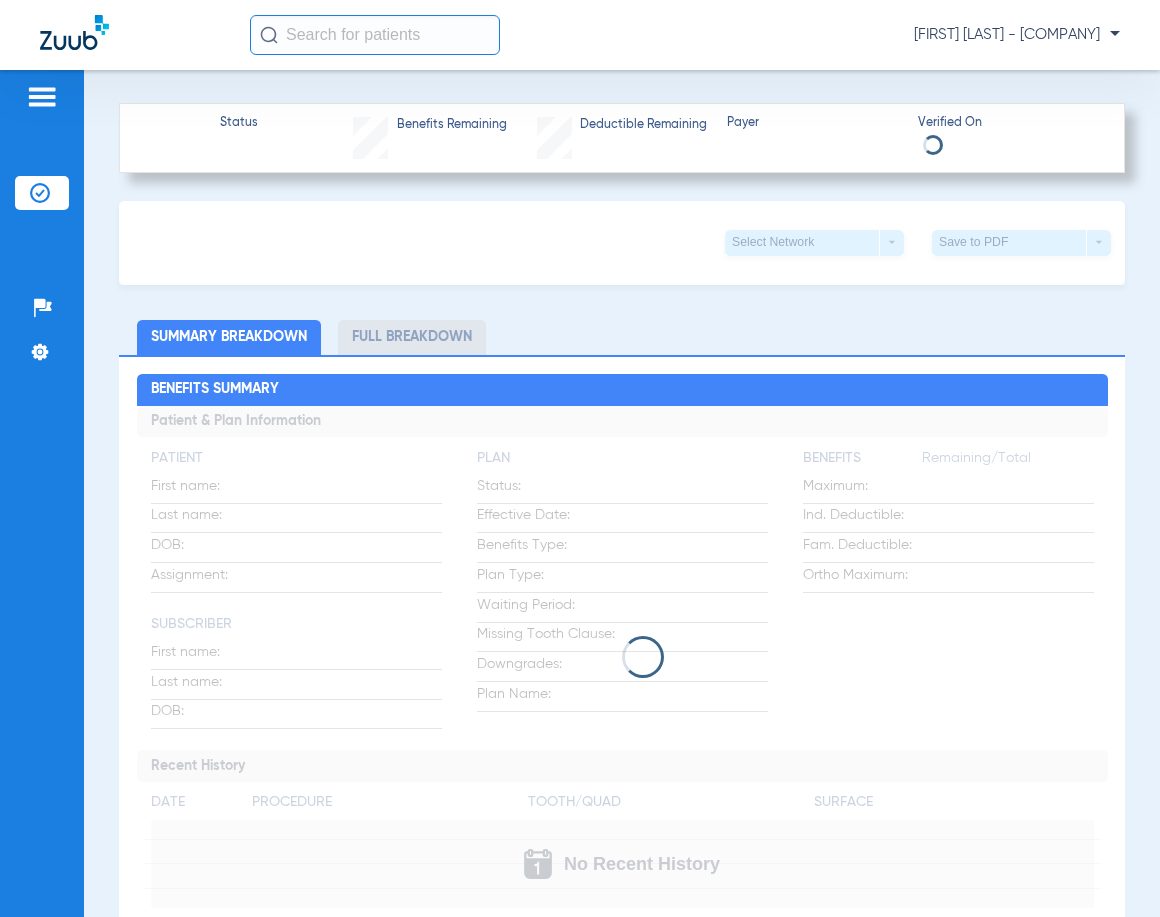 click 